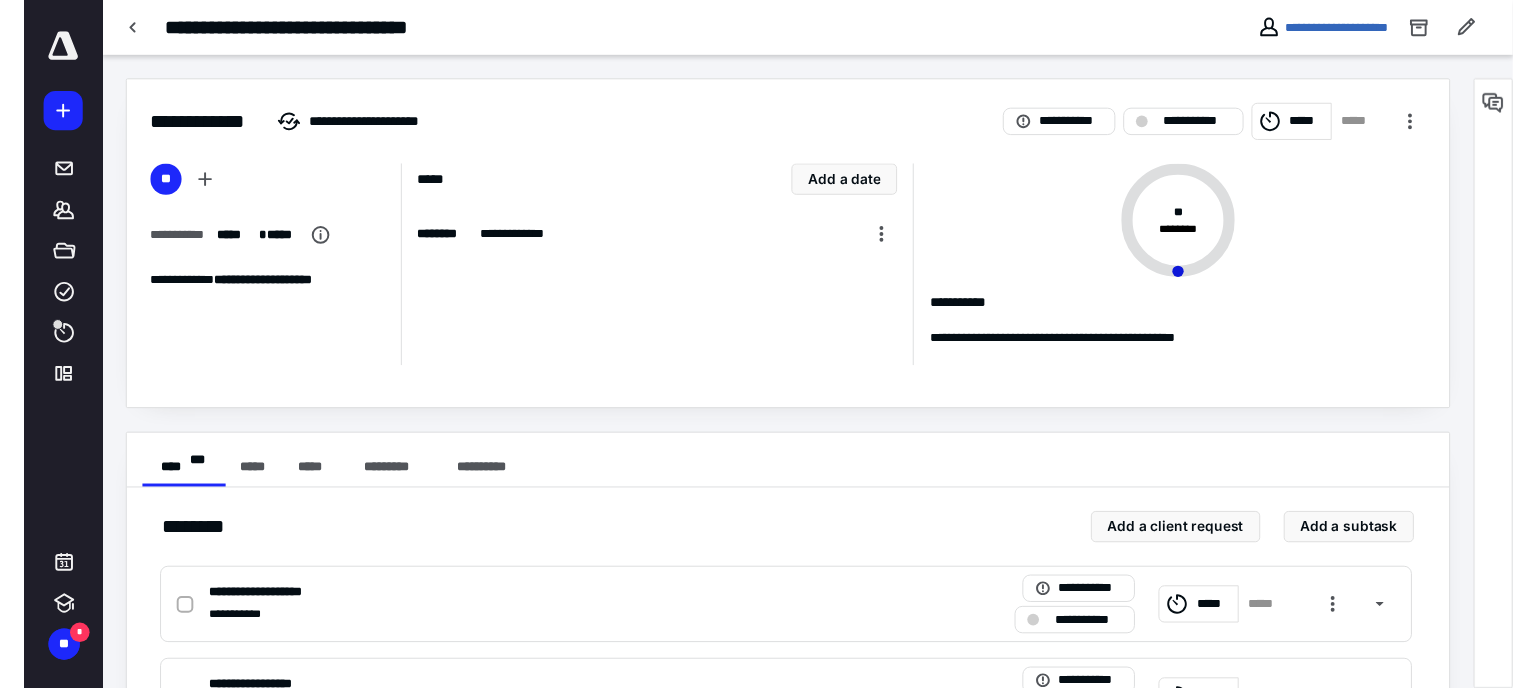 scroll, scrollTop: 0, scrollLeft: 0, axis: both 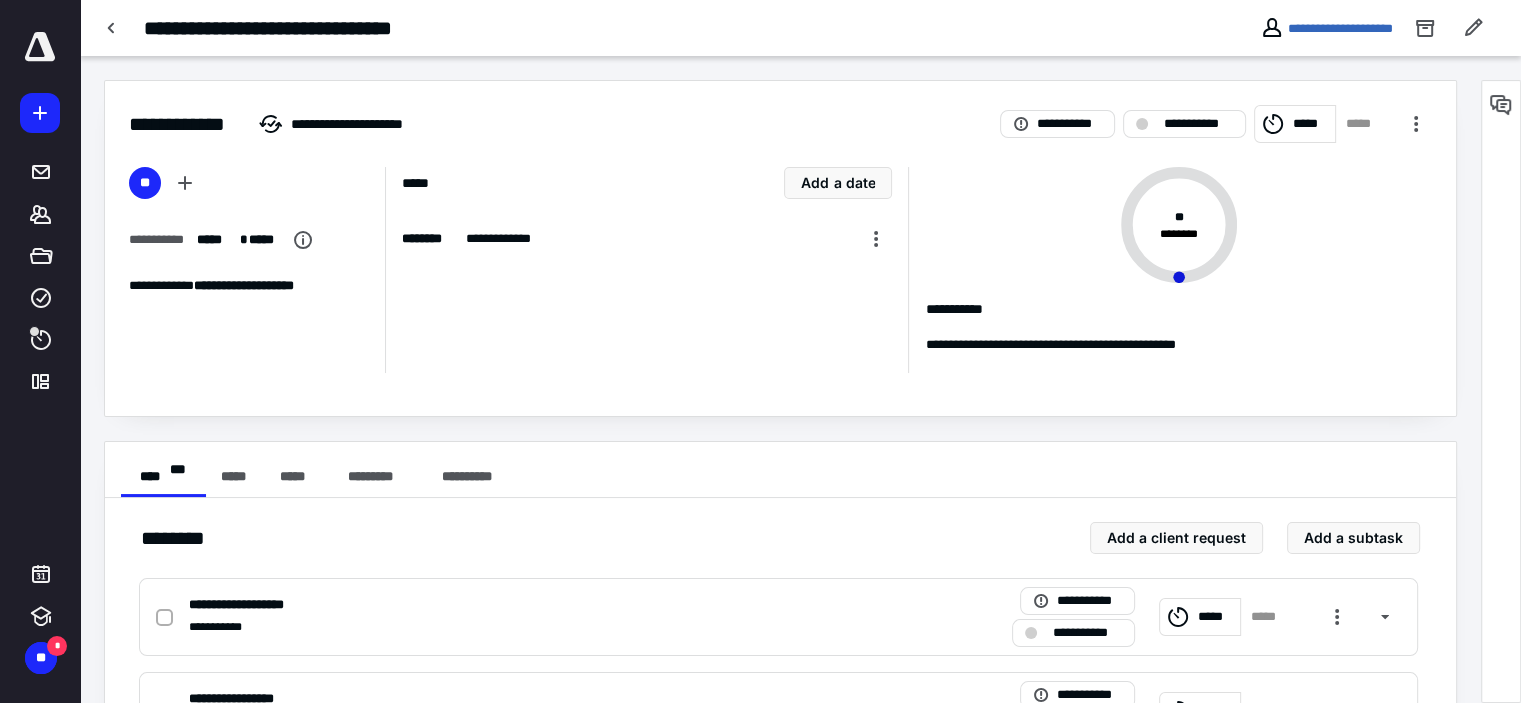 click on "**********" at bounding box center (780, 615) 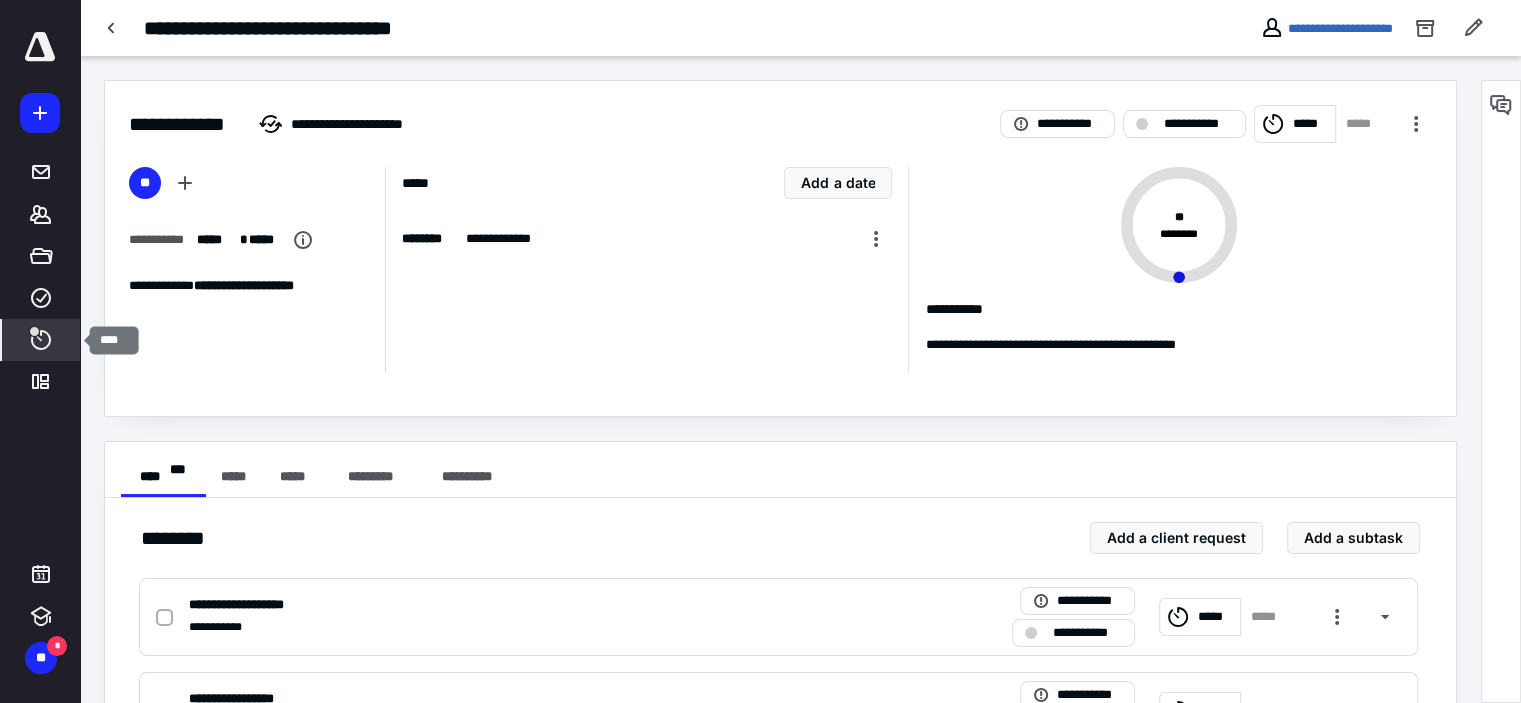 click 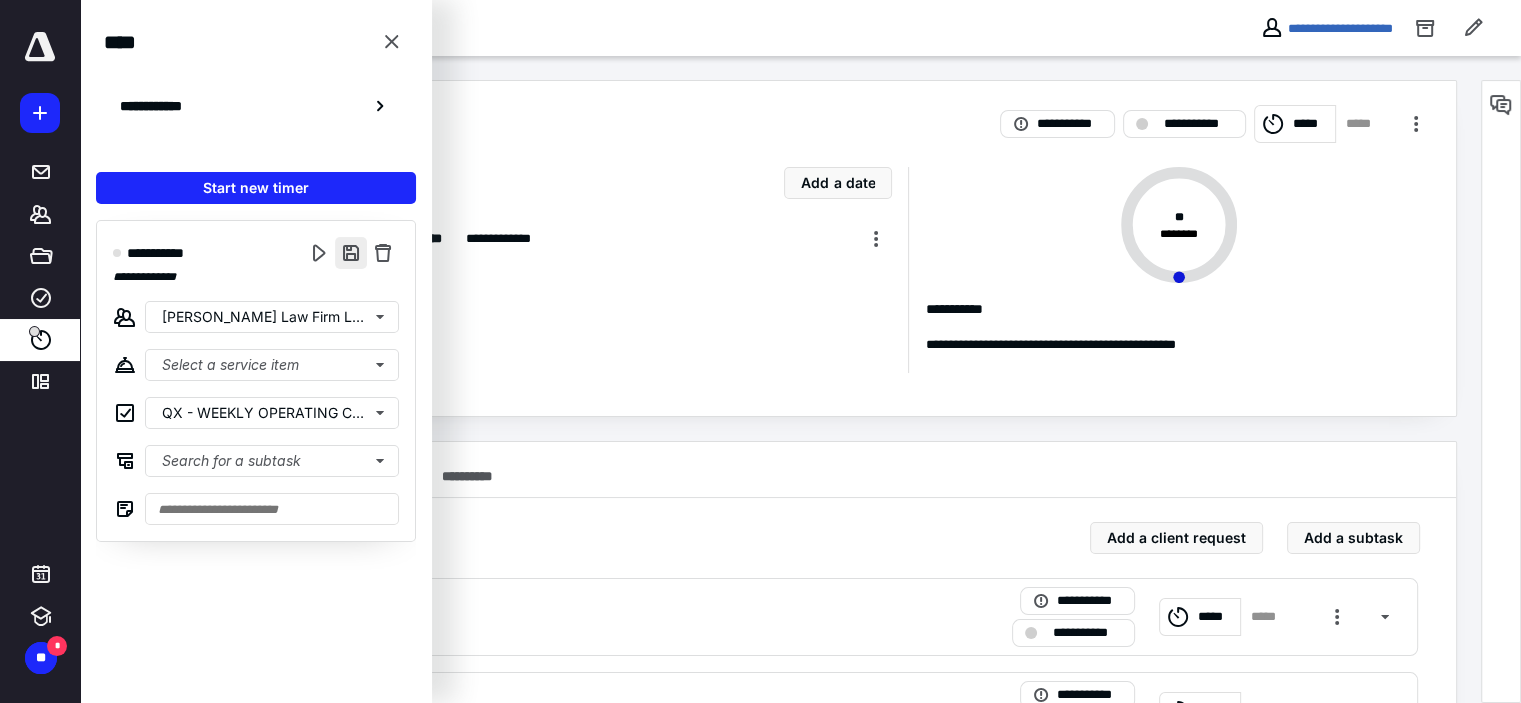 type 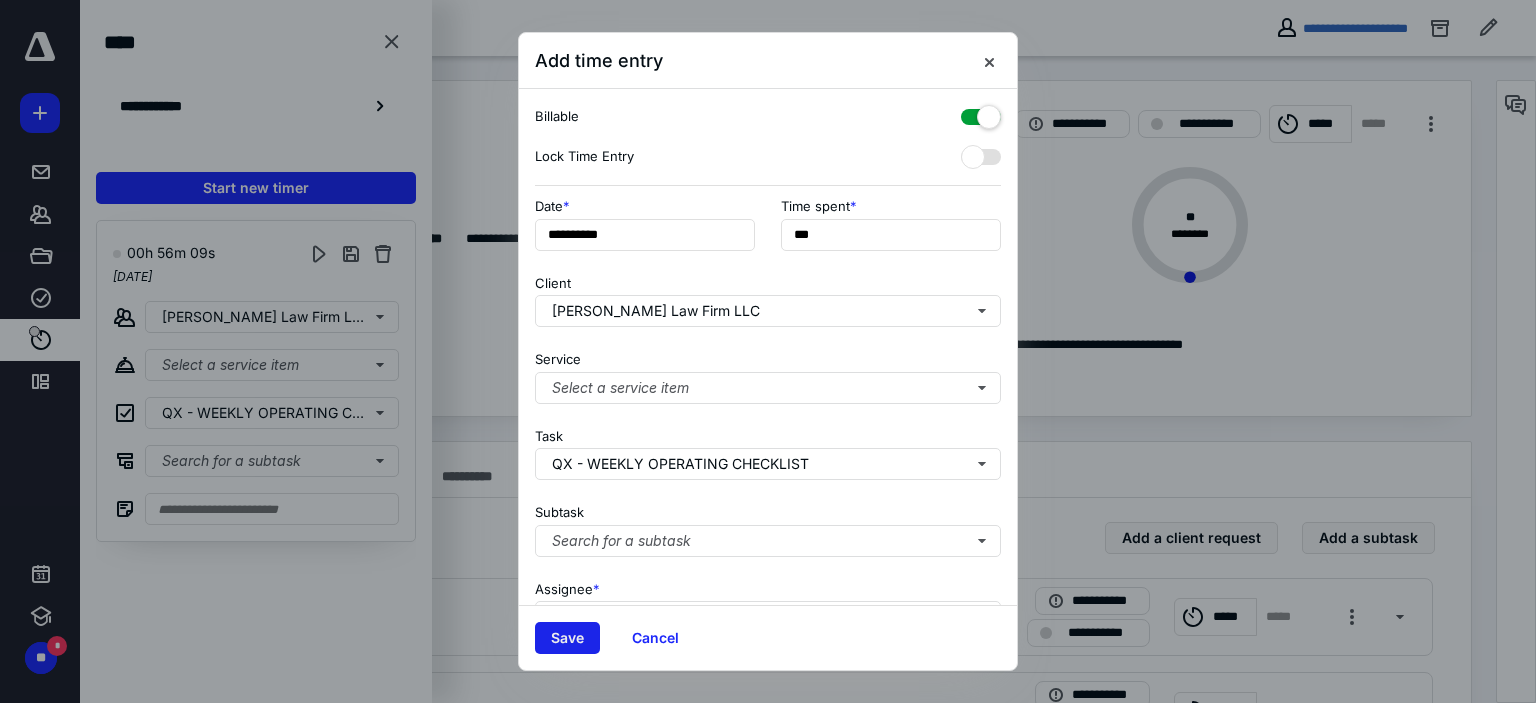 click on "Save" at bounding box center [567, 638] 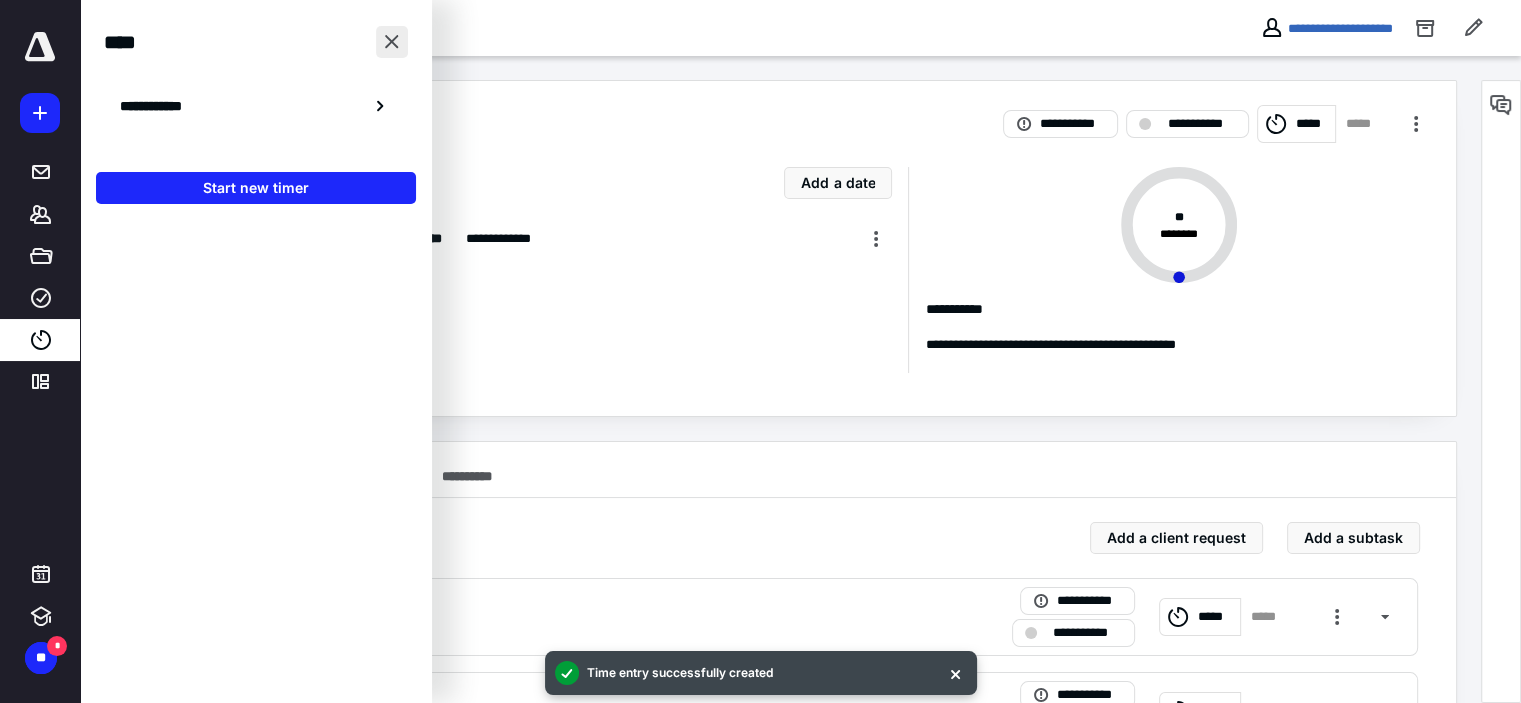 click at bounding box center (392, 42) 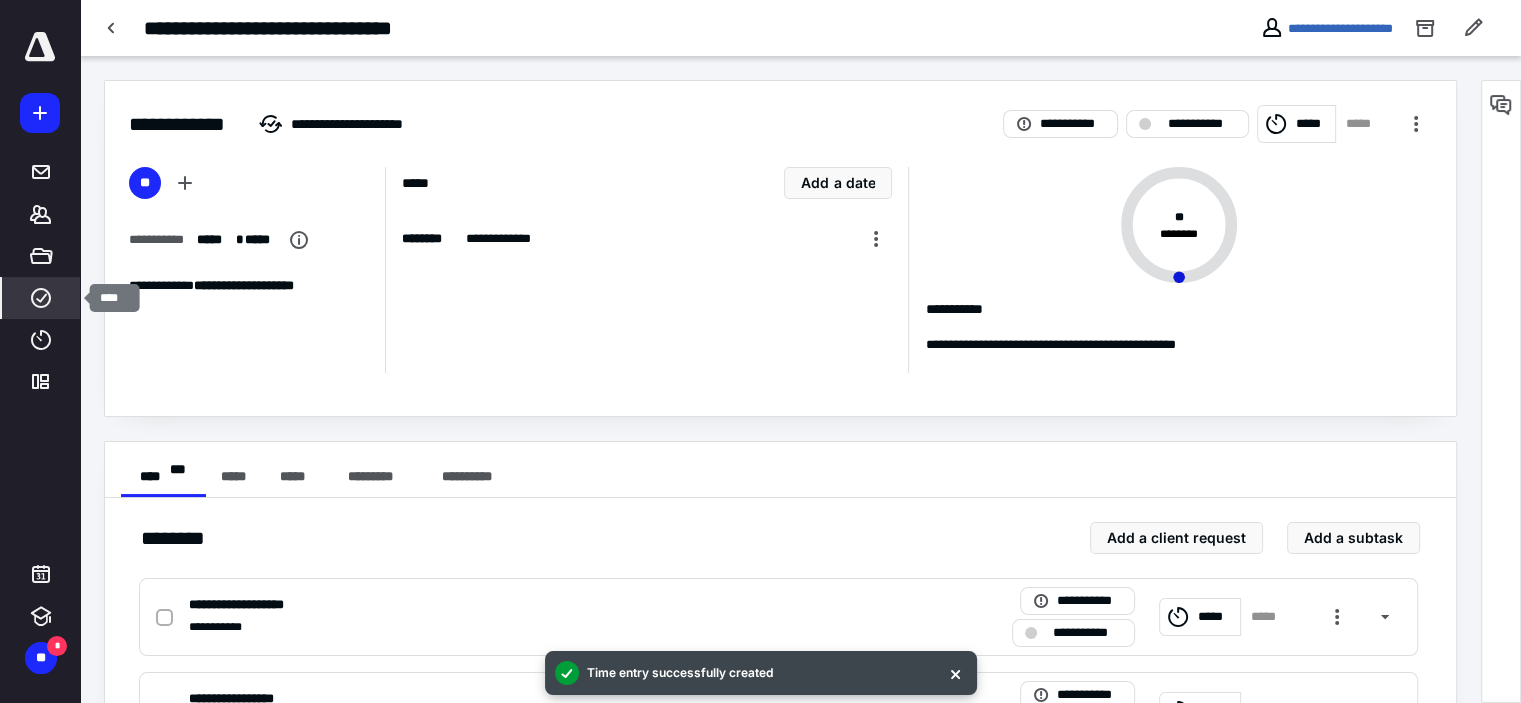 click 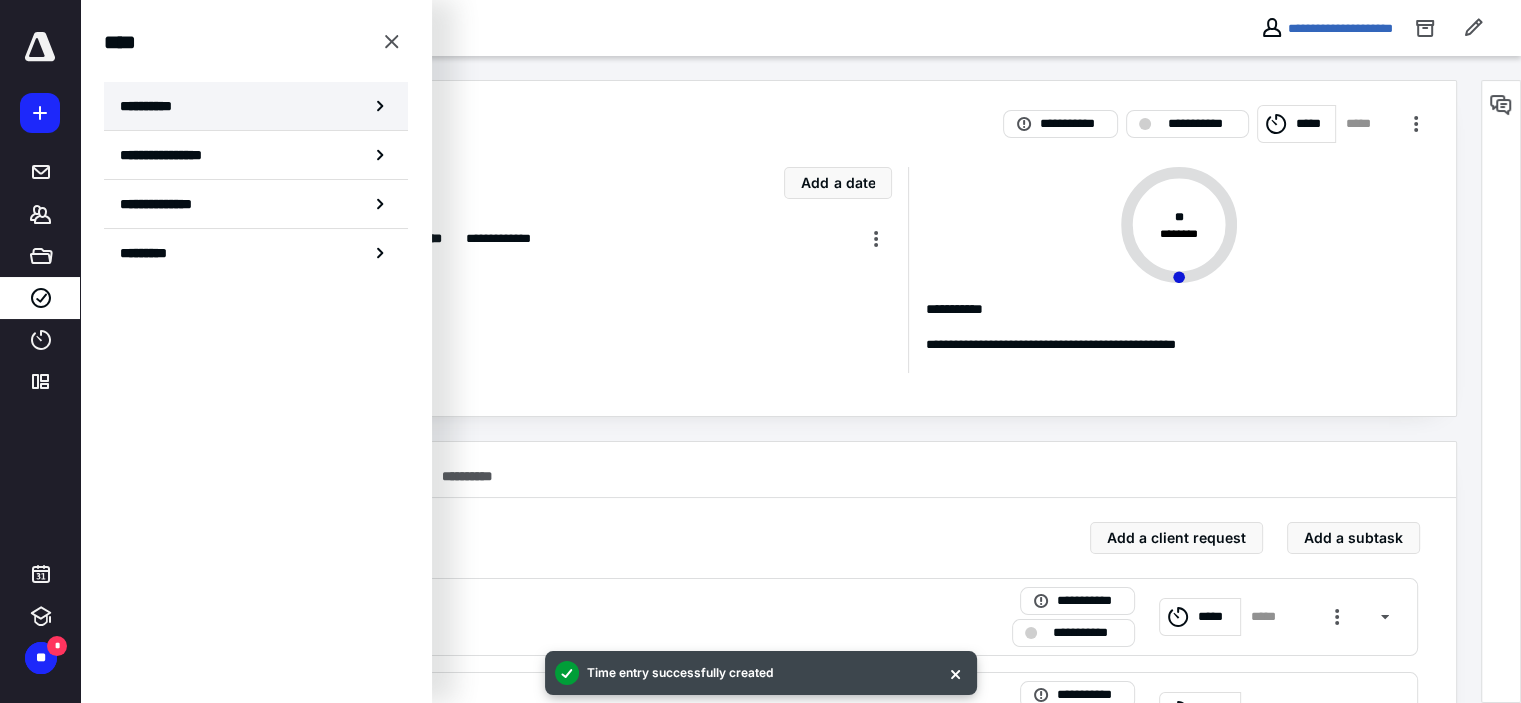 click on "**********" at bounding box center (256, 106) 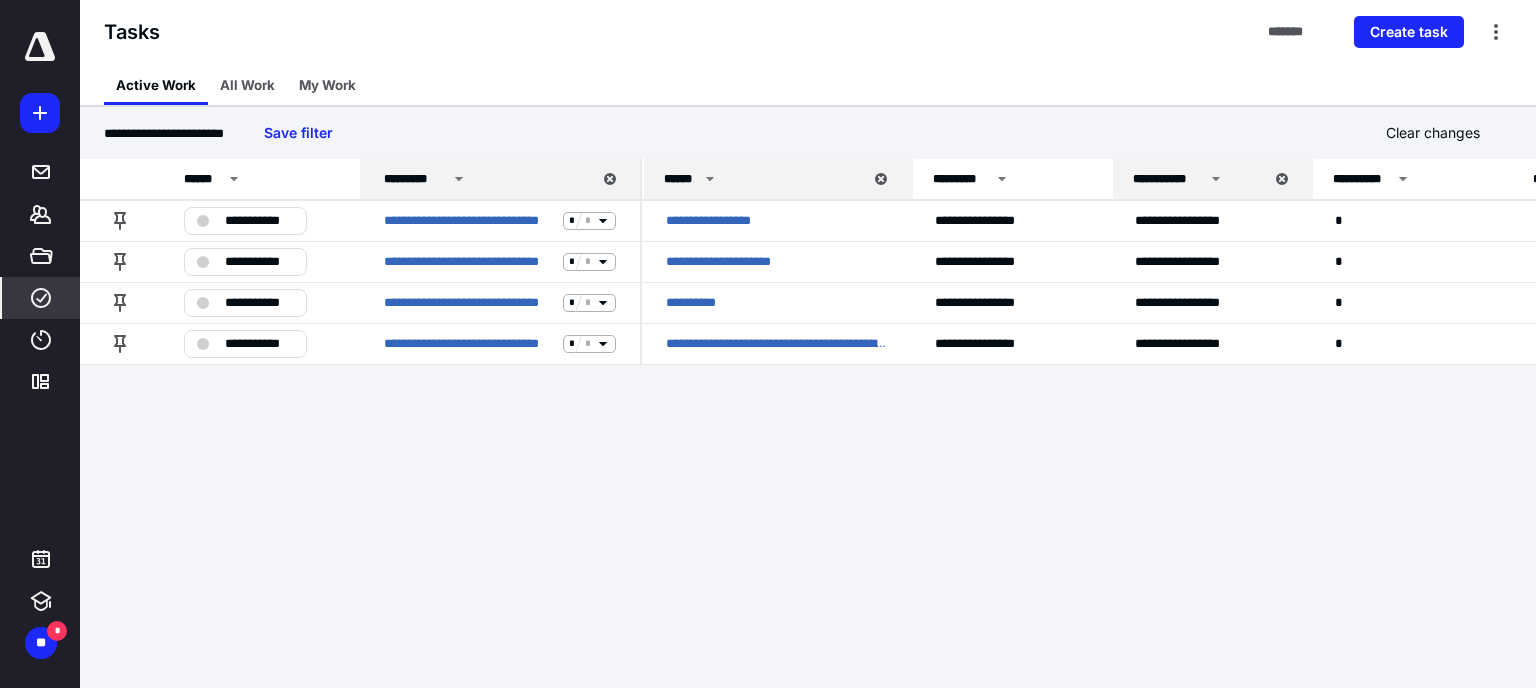 click on "******" at bounding box center [762, 179] 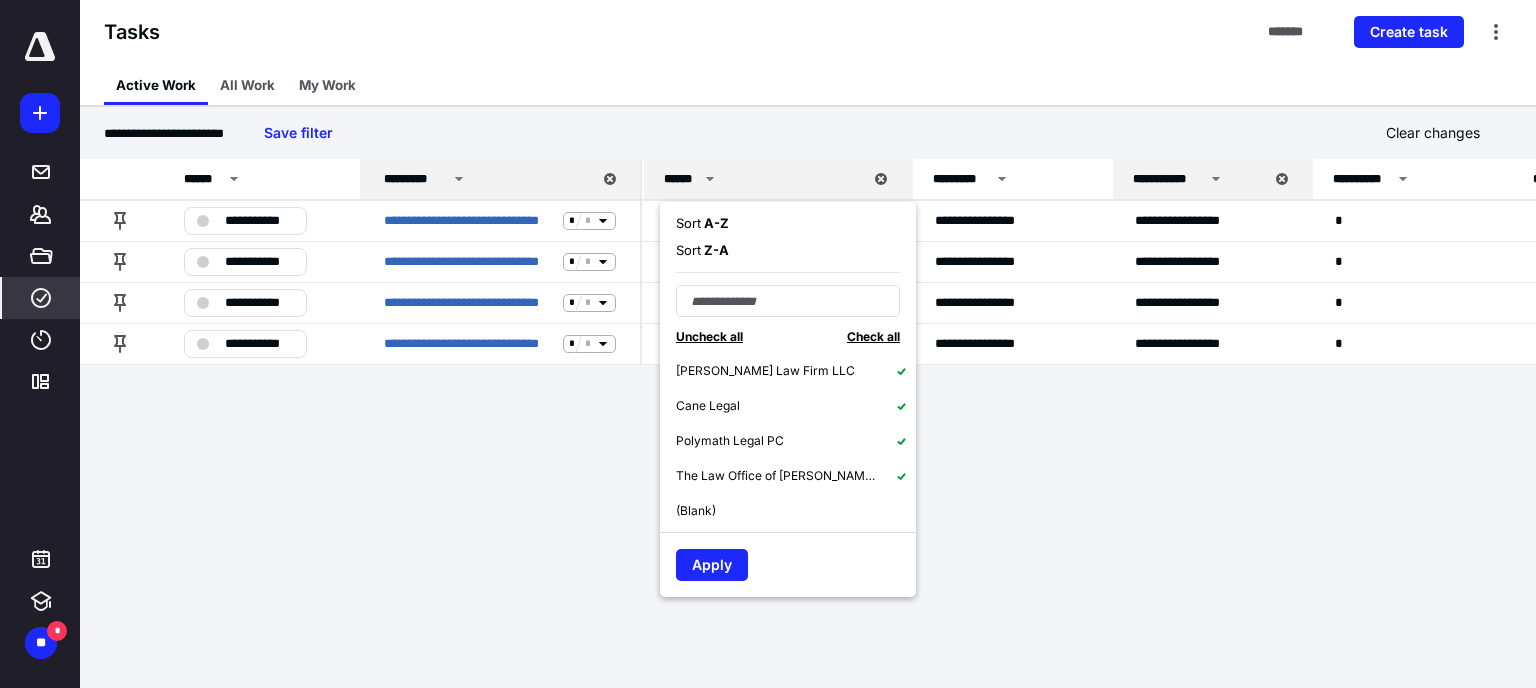click on "Uncheck all" at bounding box center [709, 336] 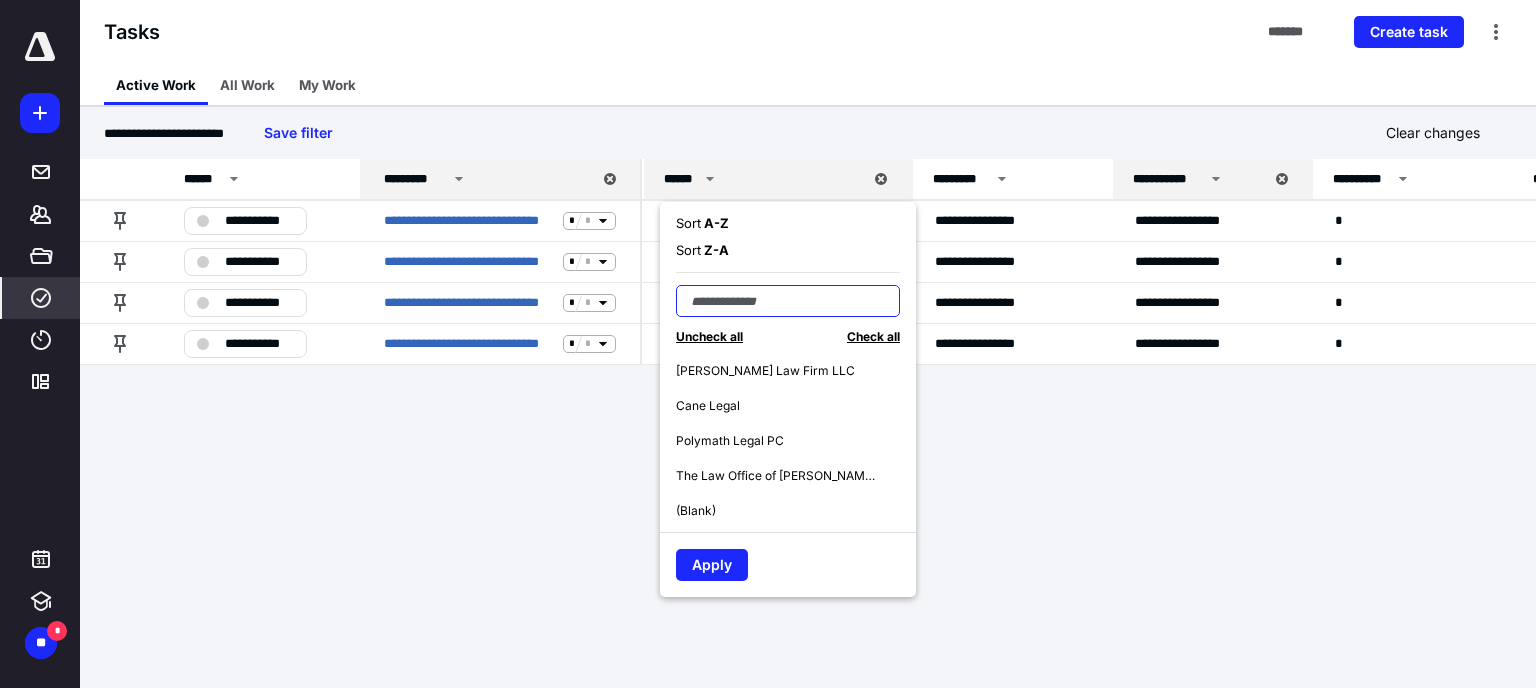 click at bounding box center (788, 301) 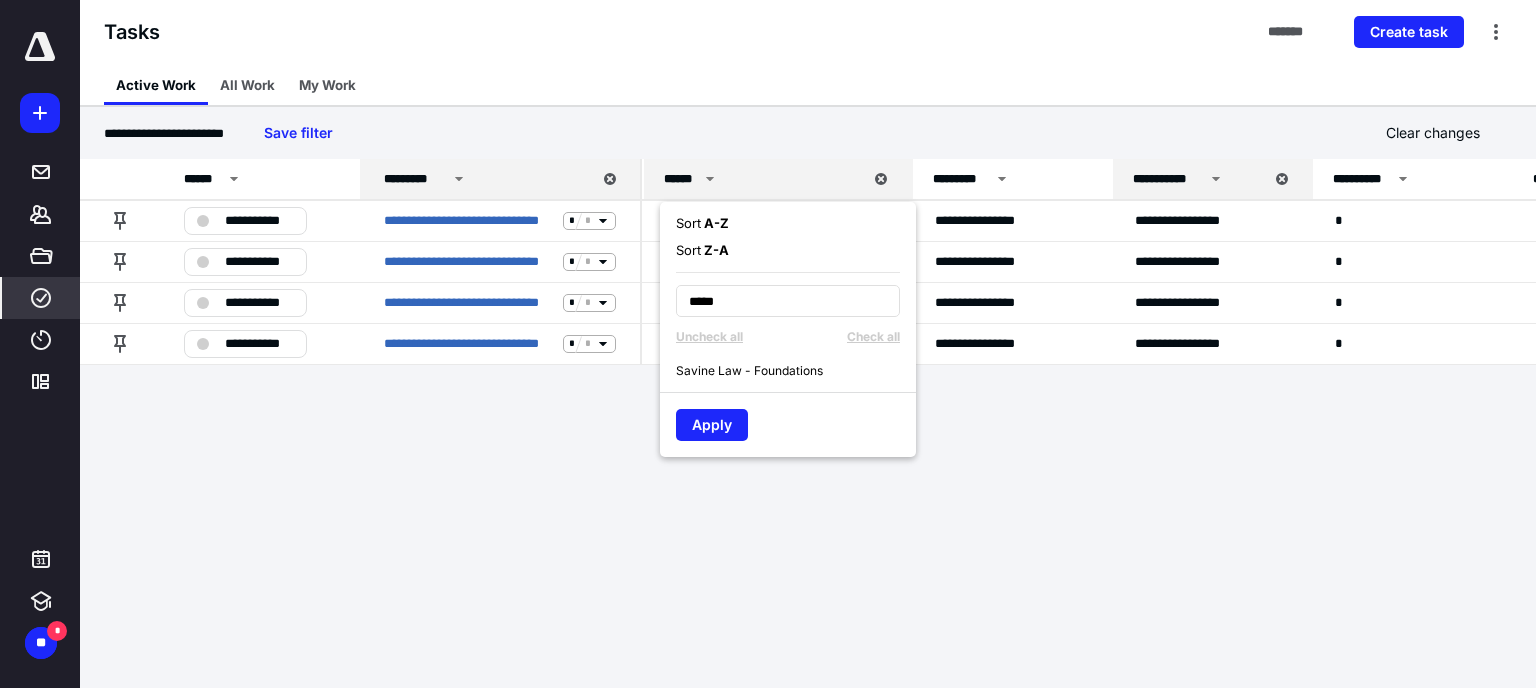 click on "Savine Law - Foundations" at bounding box center [749, 371] 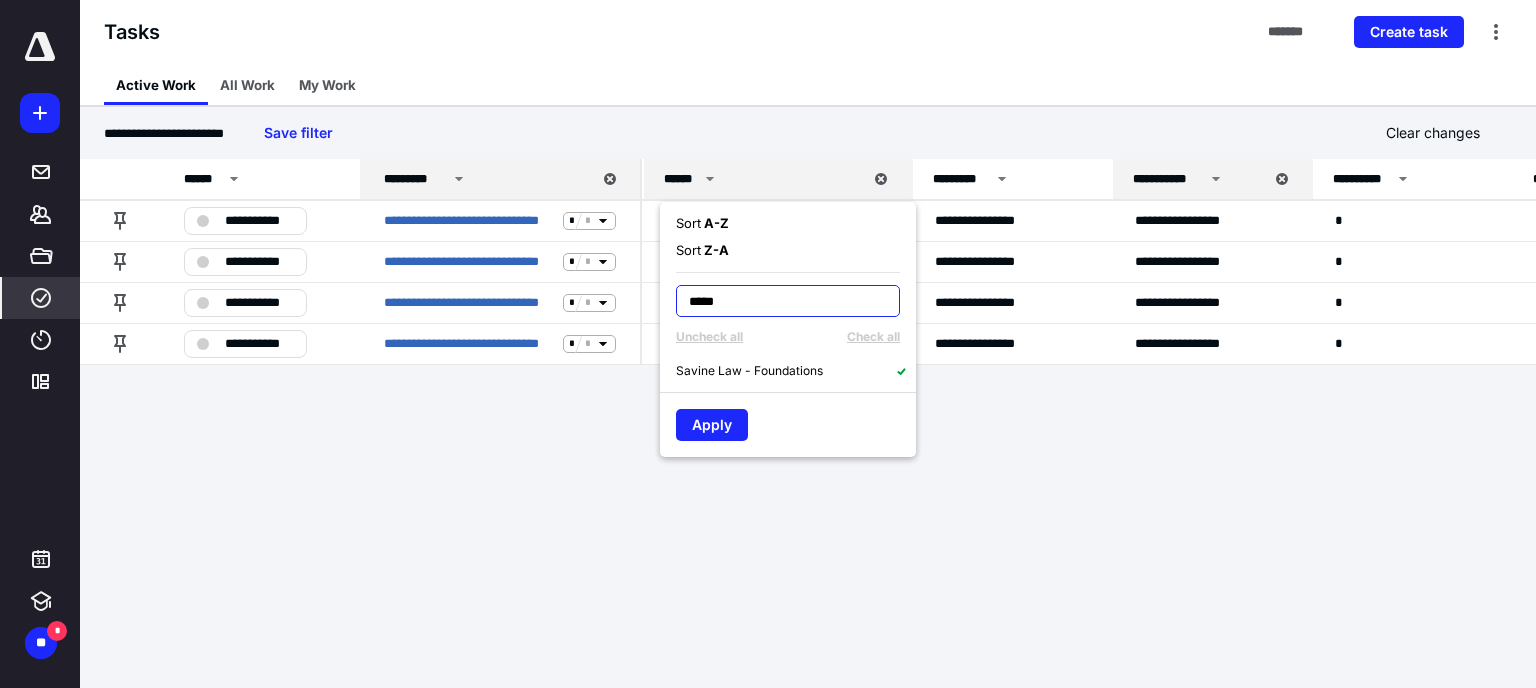 click on "*****" at bounding box center [788, 301] 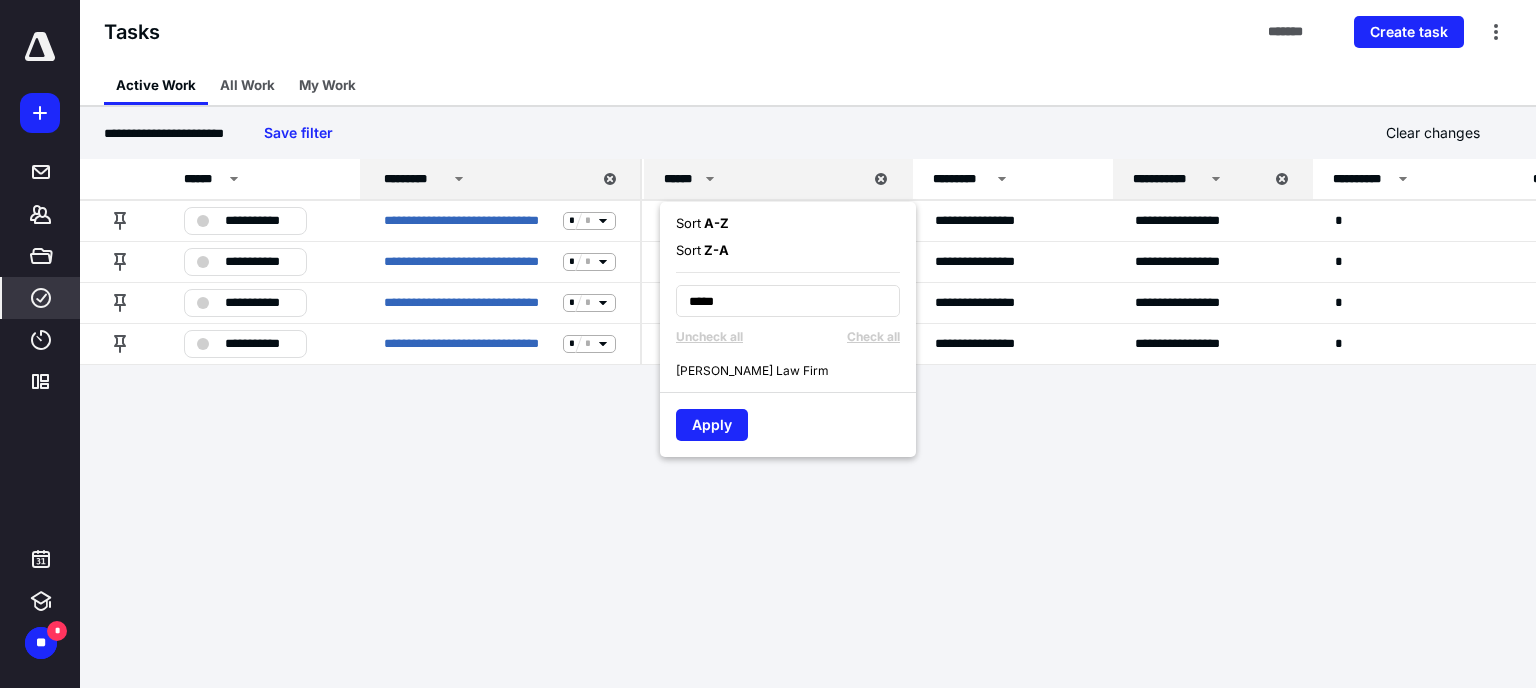 click on "[PERSON_NAME] Law Firm" at bounding box center [752, 371] 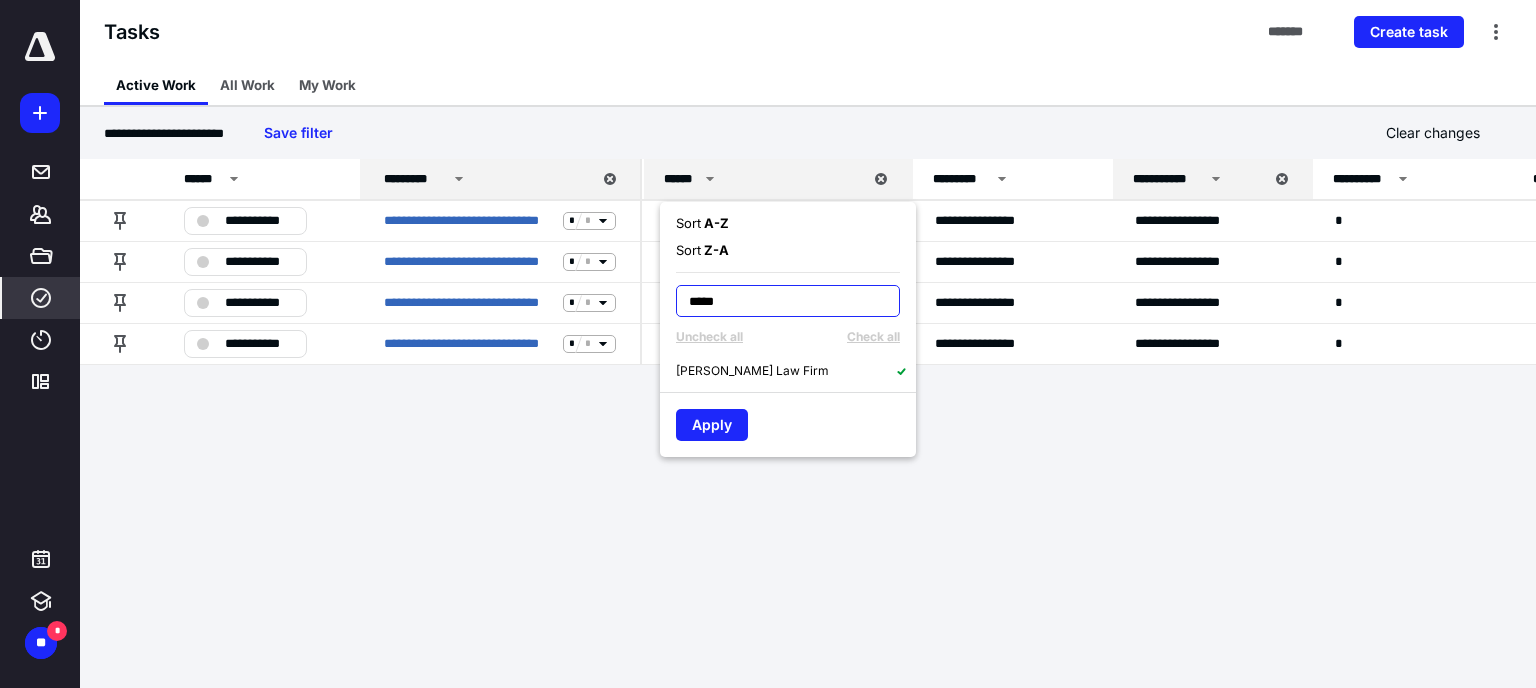 click on "*****" at bounding box center (788, 301) 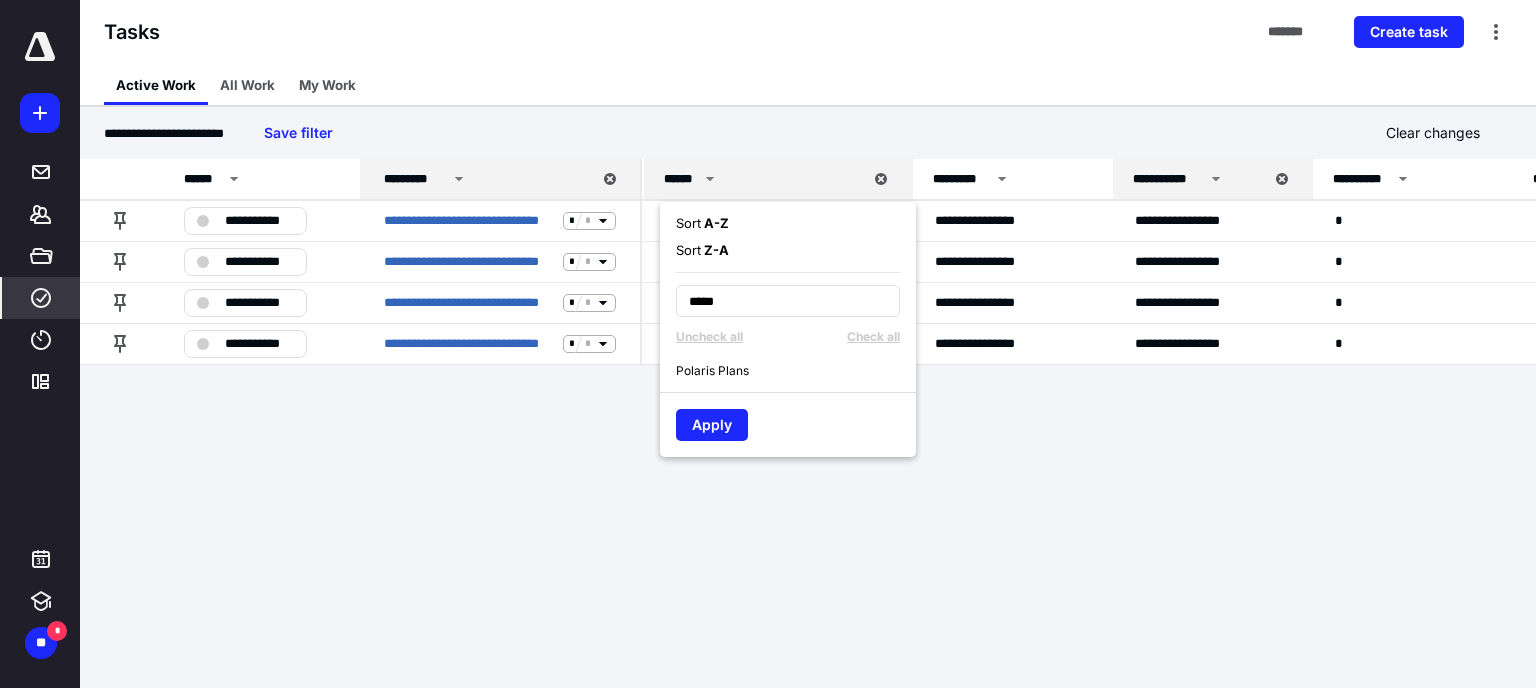 click on "Polaris Plans" at bounding box center (712, 371) 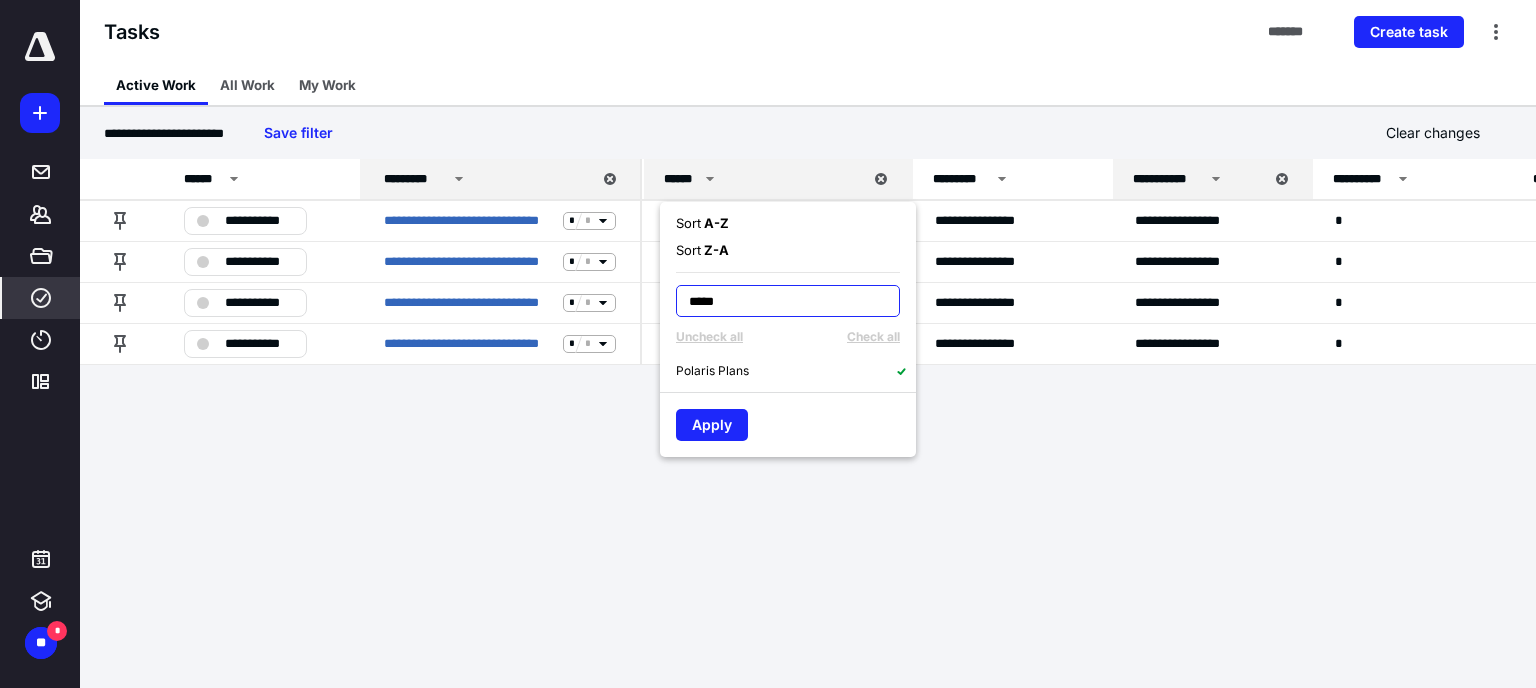 click on "*****" at bounding box center (788, 301) 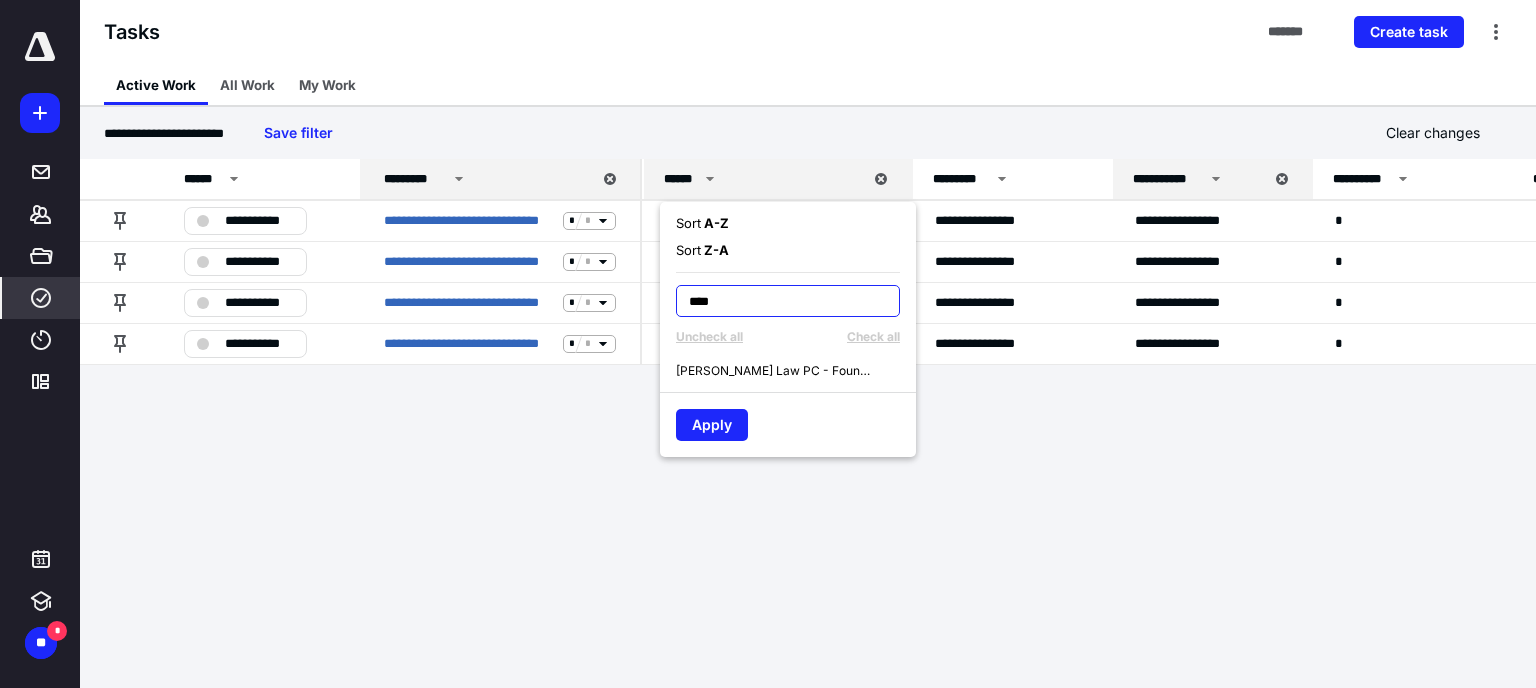 type on "****" 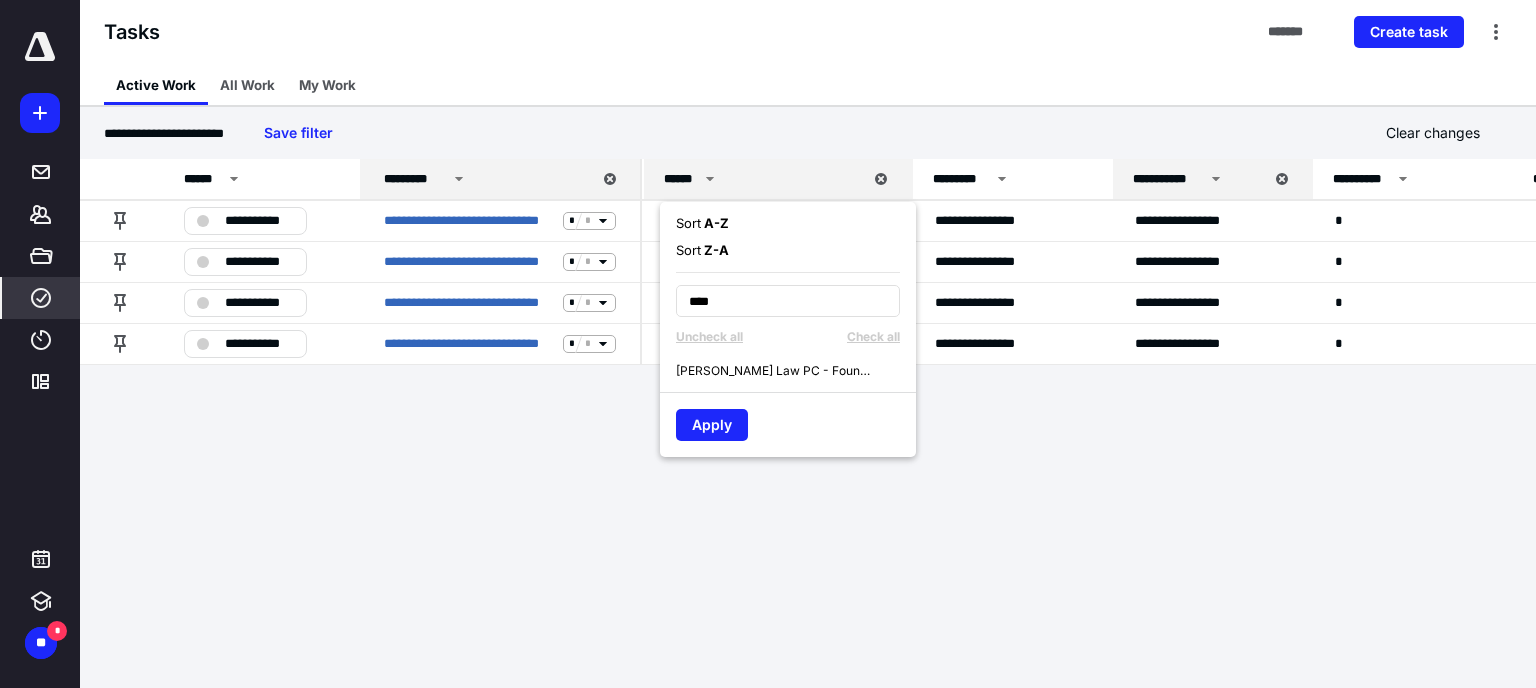 click on "[PERSON_NAME] Law PC - Foundations" at bounding box center [796, 370] 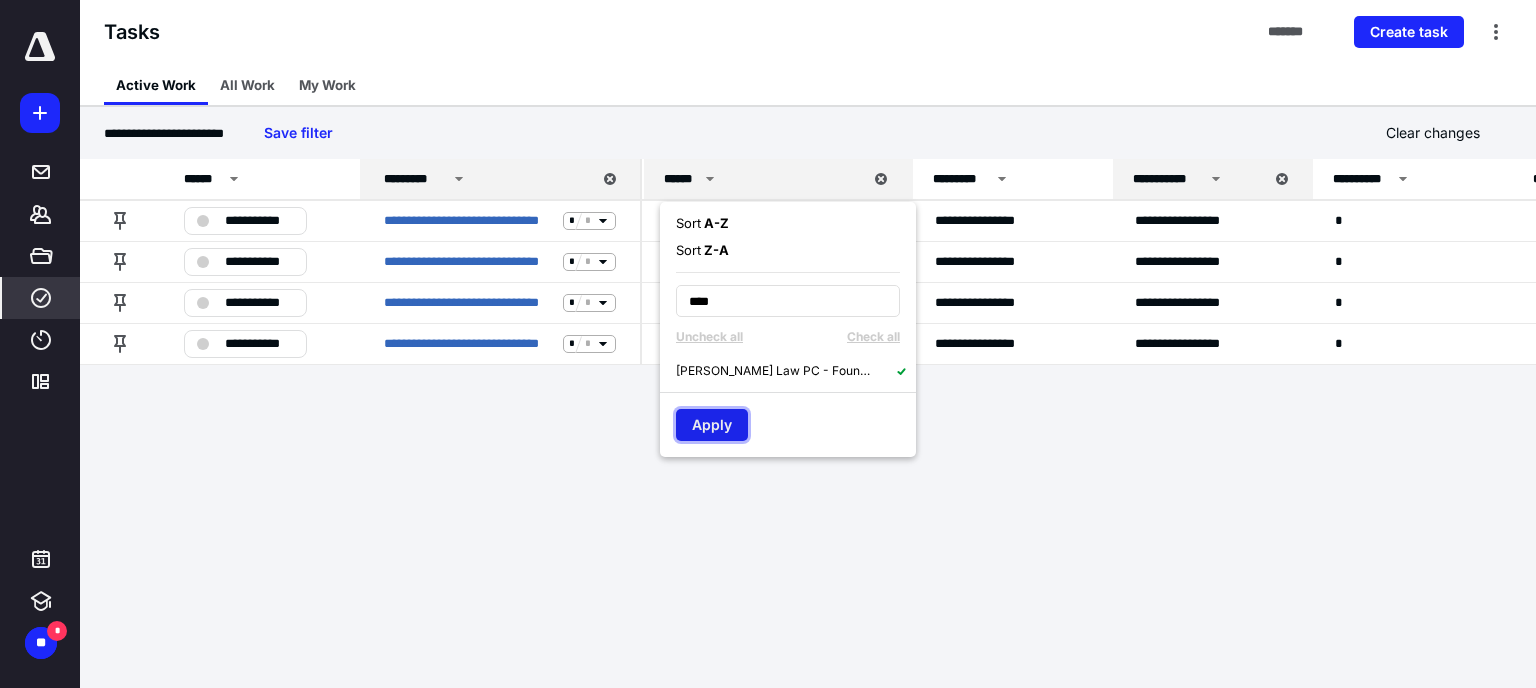 click on "Apply" at bounding box center (712, 425) 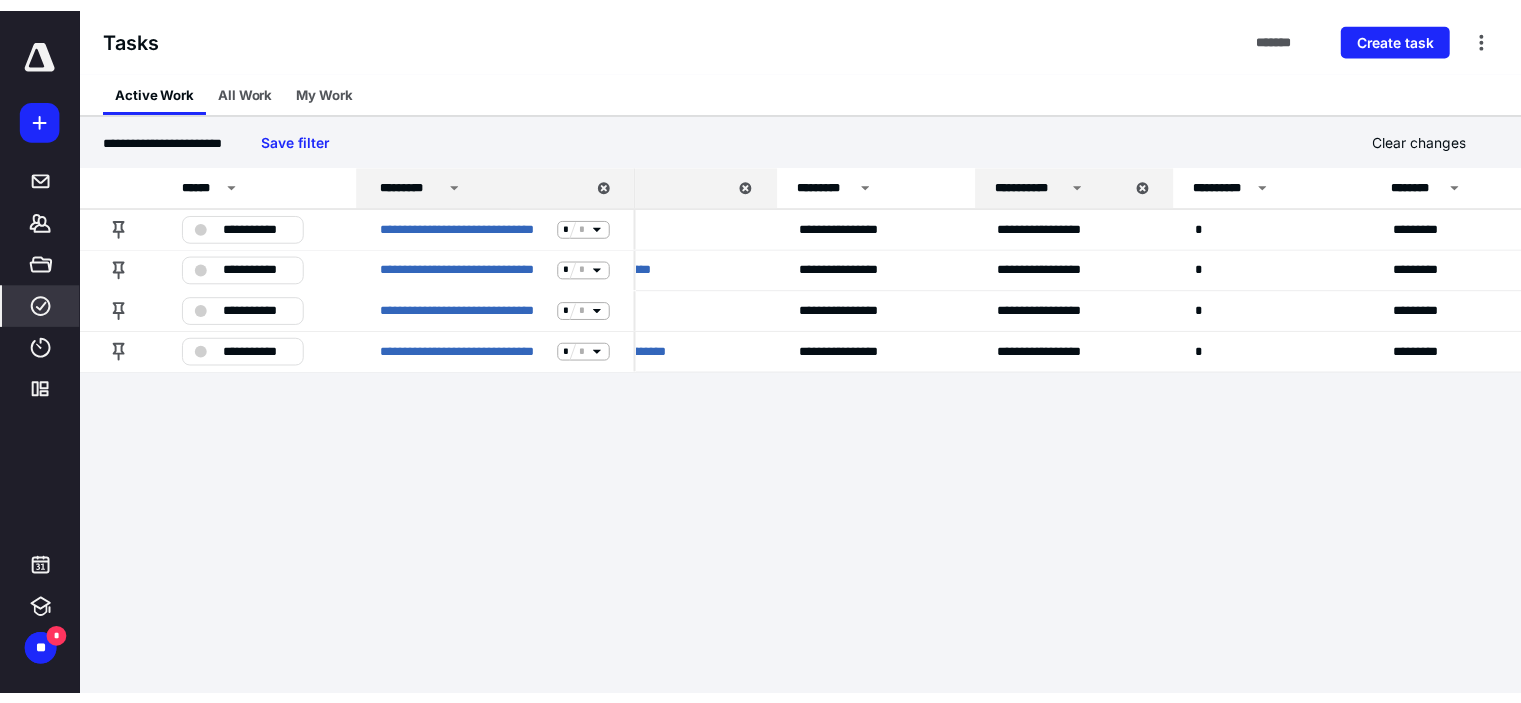 scroll, scrollTop: 0, scrollLeft: 0, axis: both 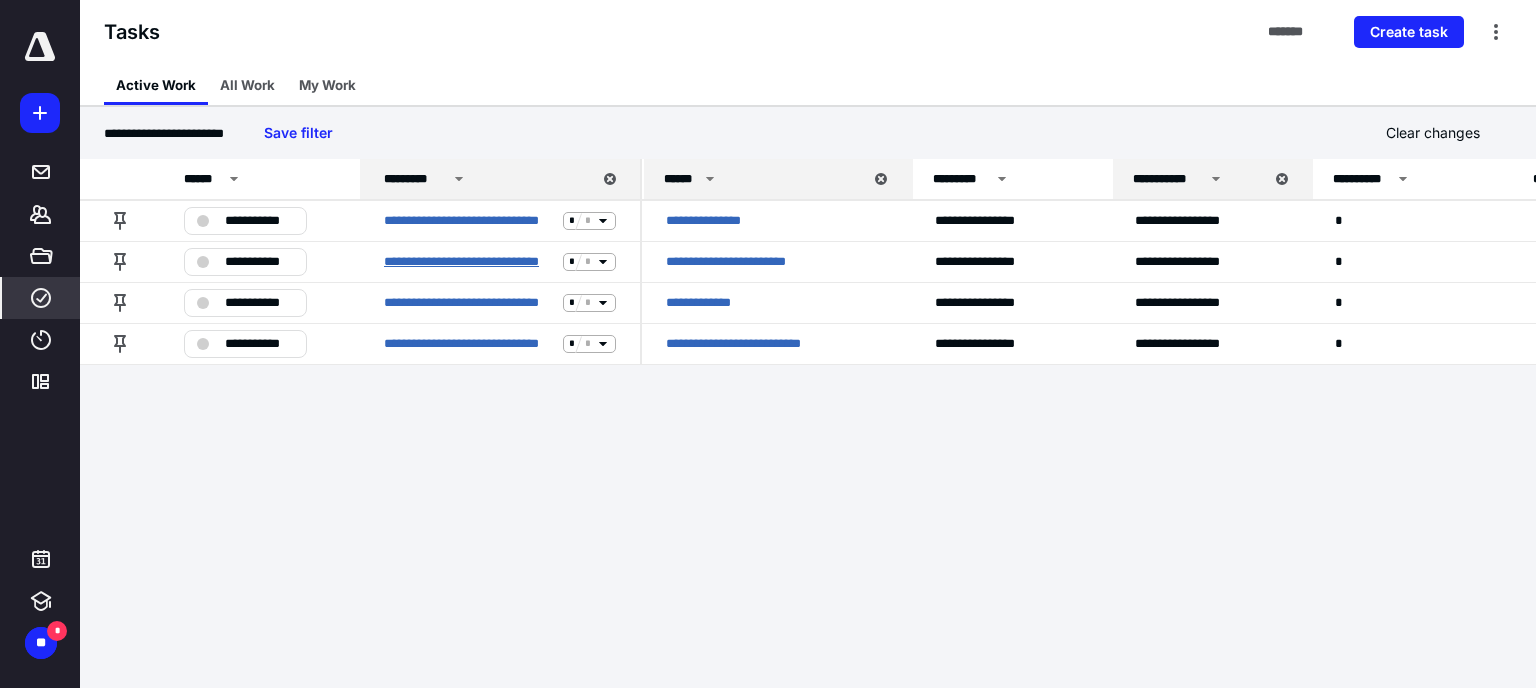click on "**********" at bounding box center (469, 262) 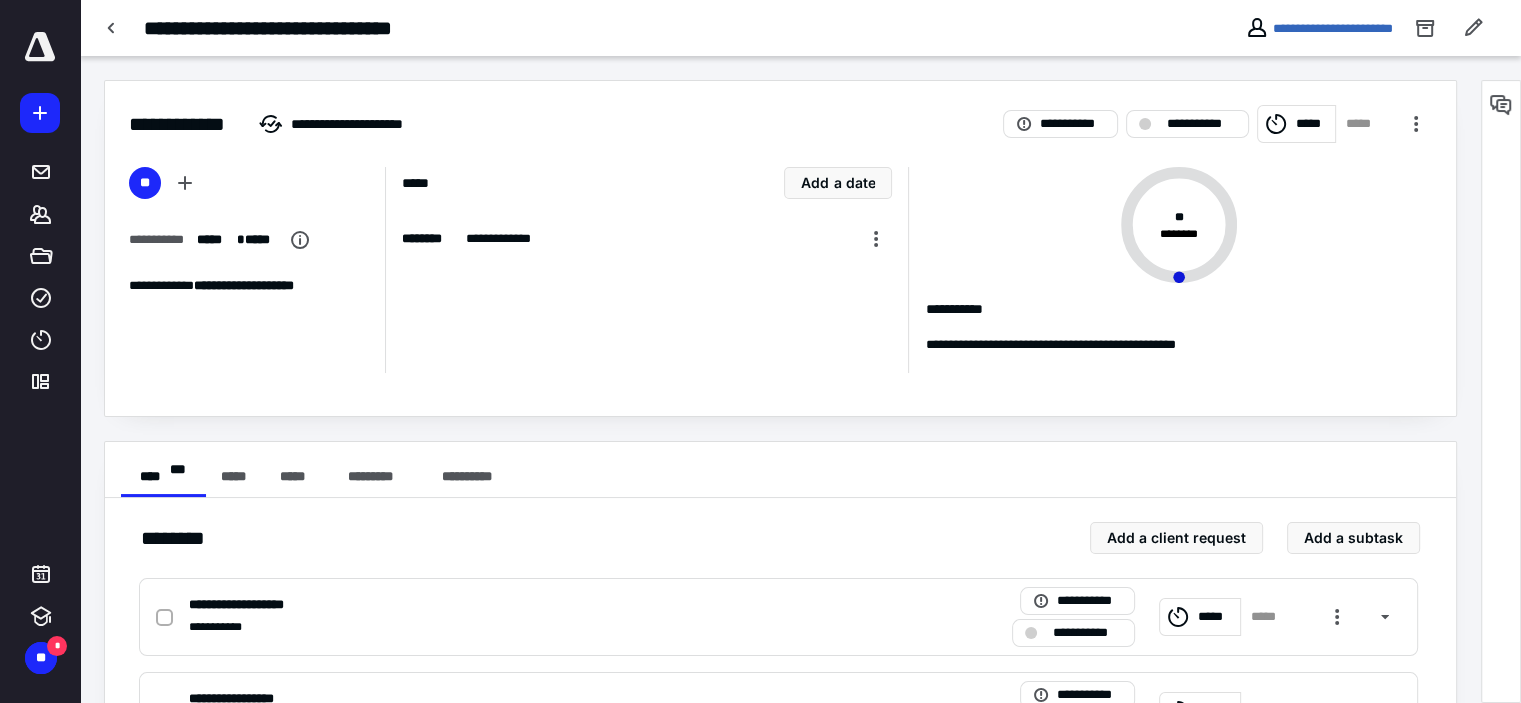 click on "**********" at bounding box center (780, 112) 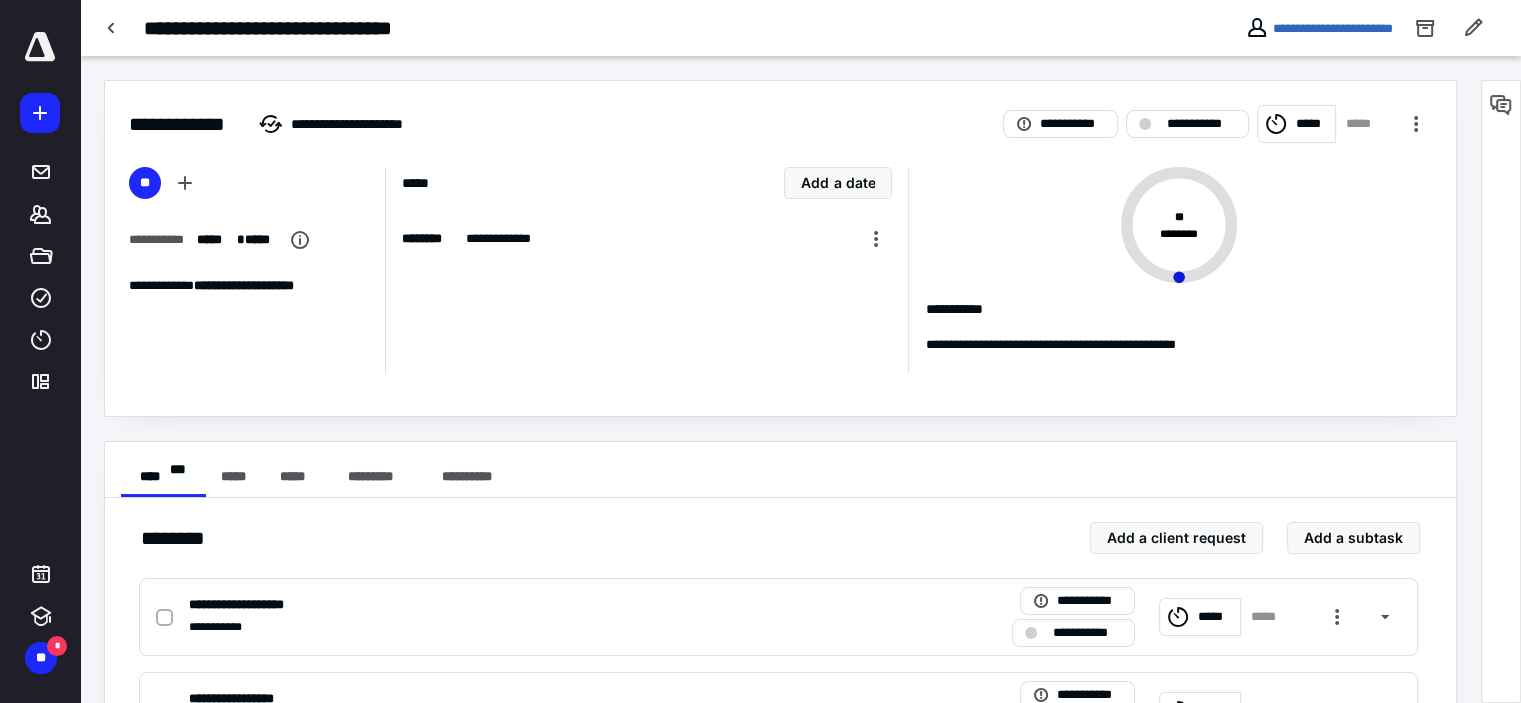 click 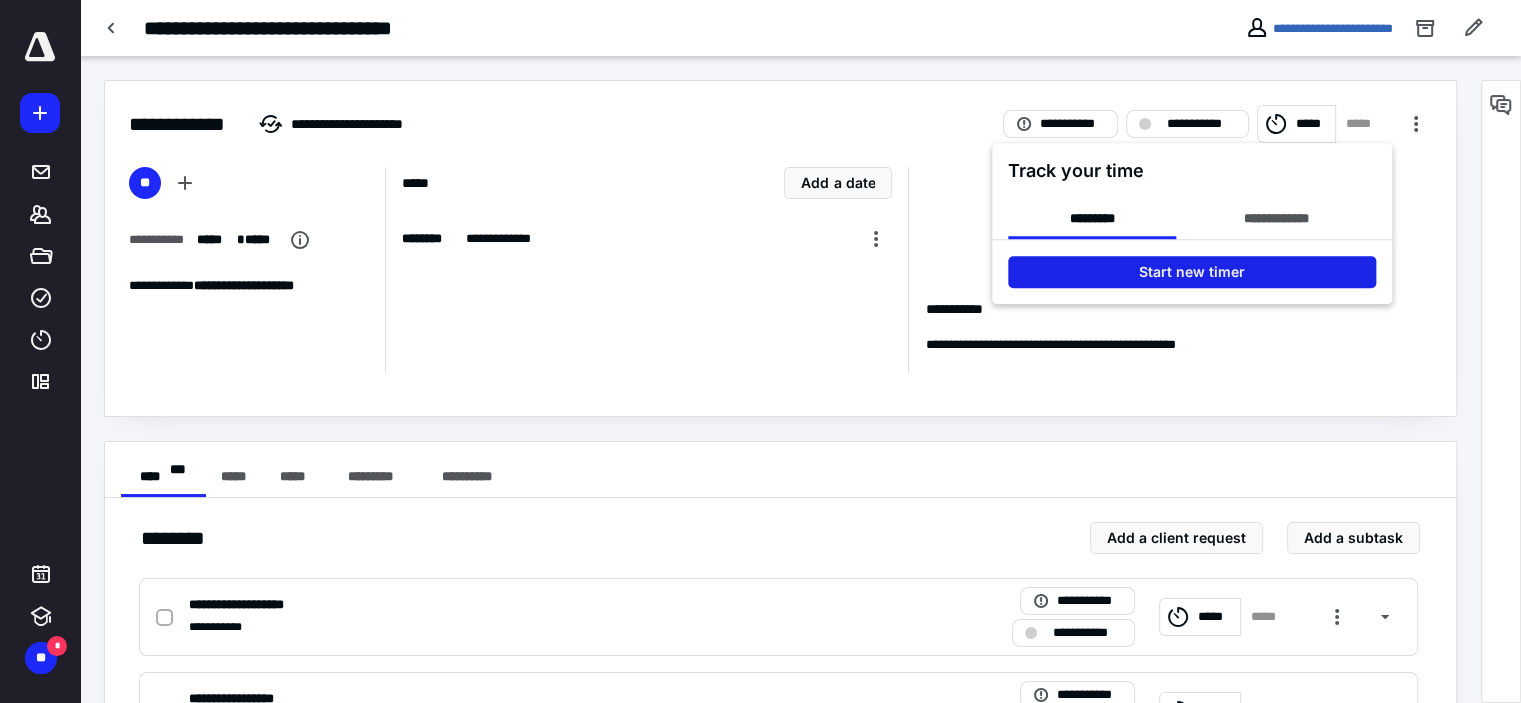click on "Start new timer" at bounding box center [1192, 272] 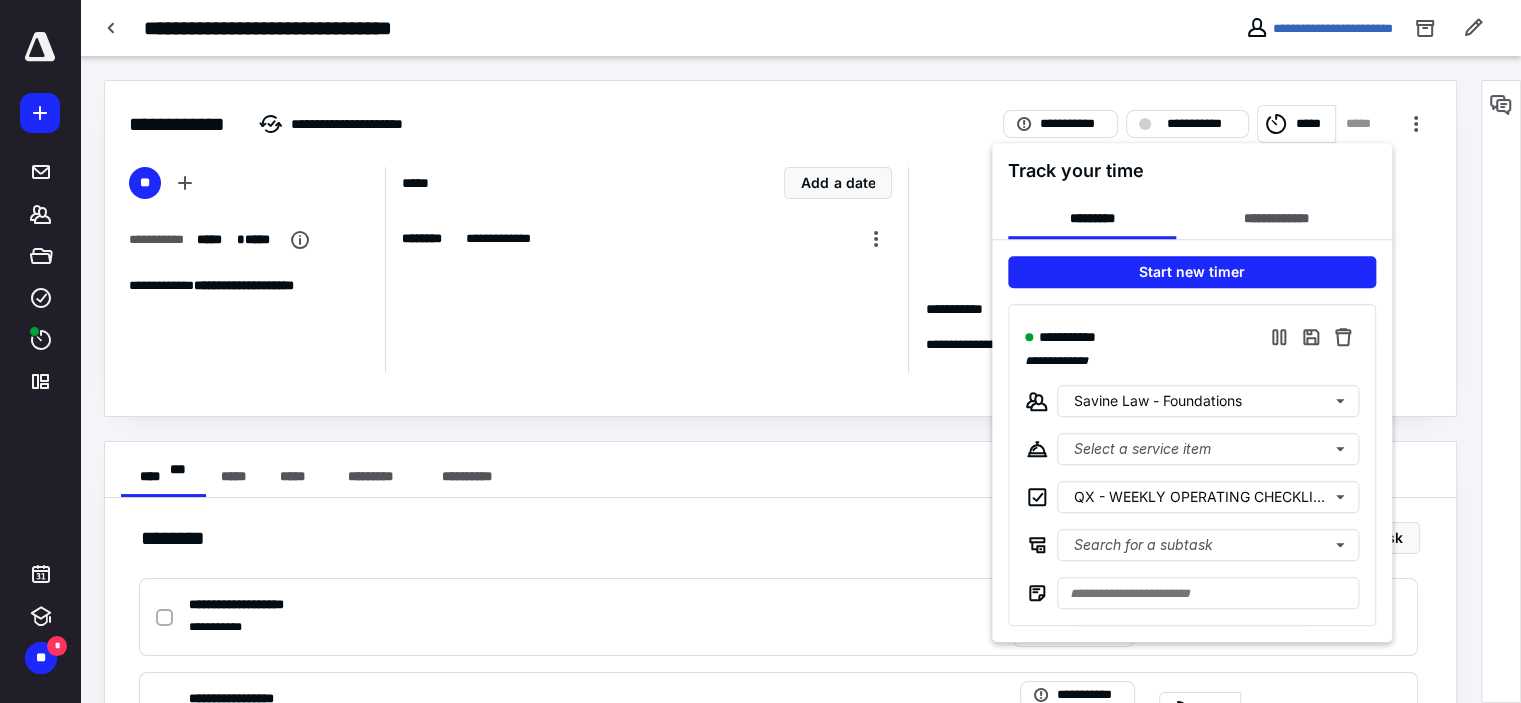 type 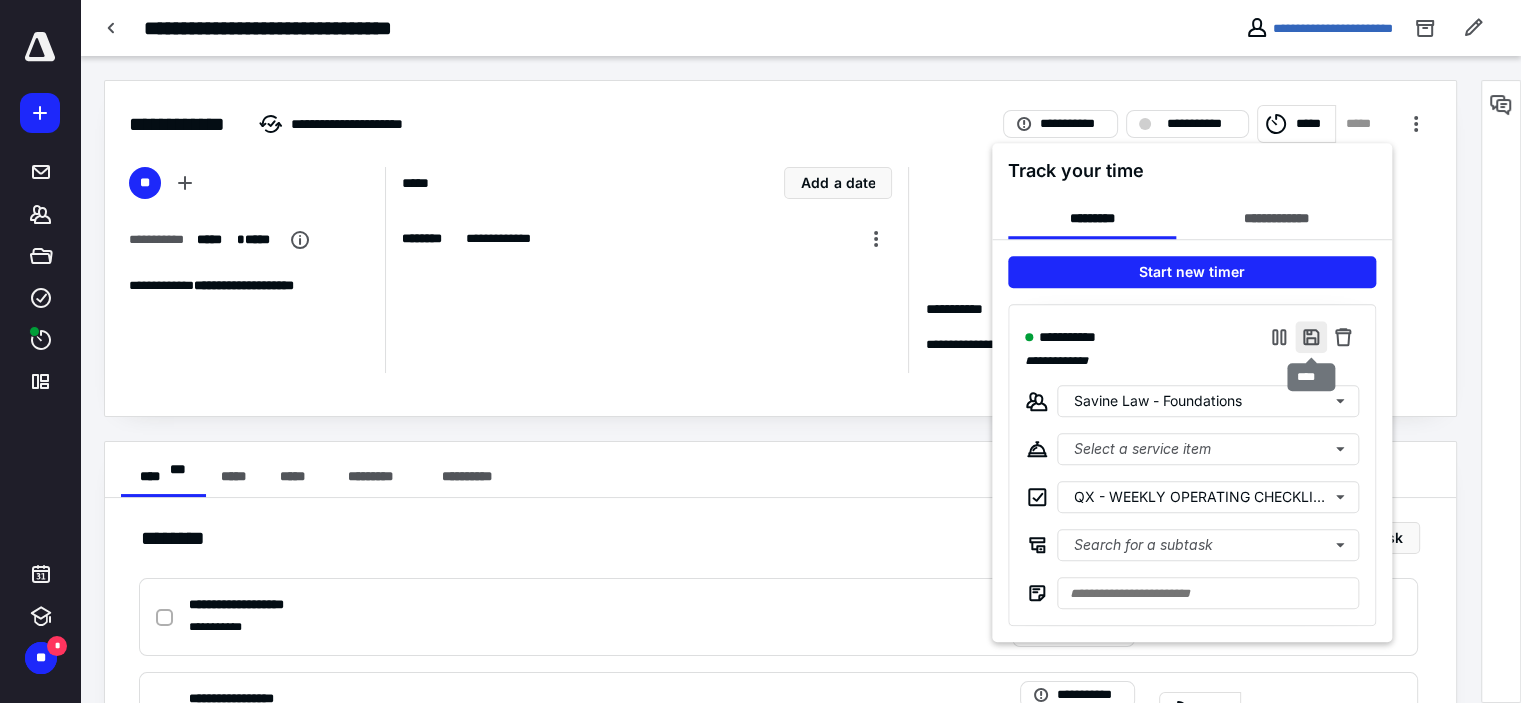 click at bounding box center (1311, 337) 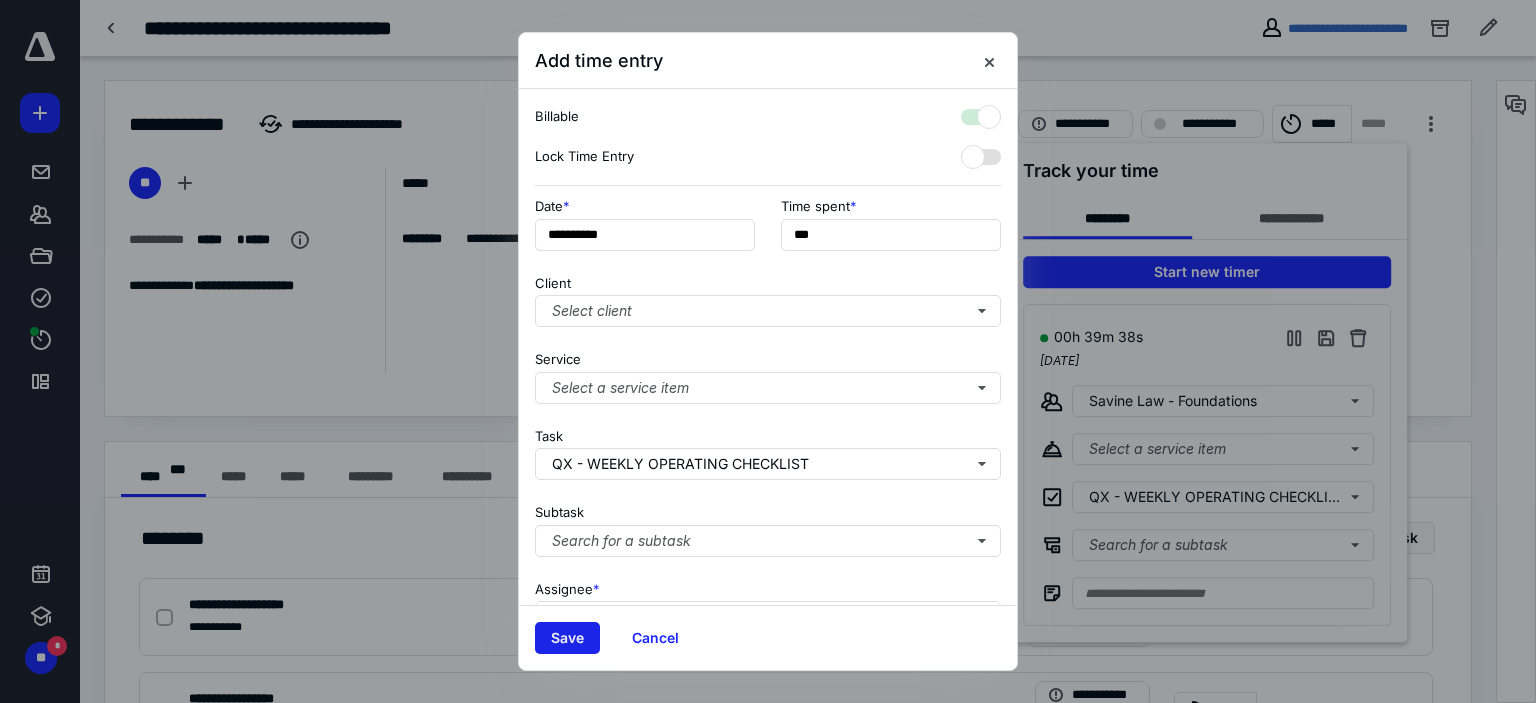 click on "Save" at bounding box center [567, 638] 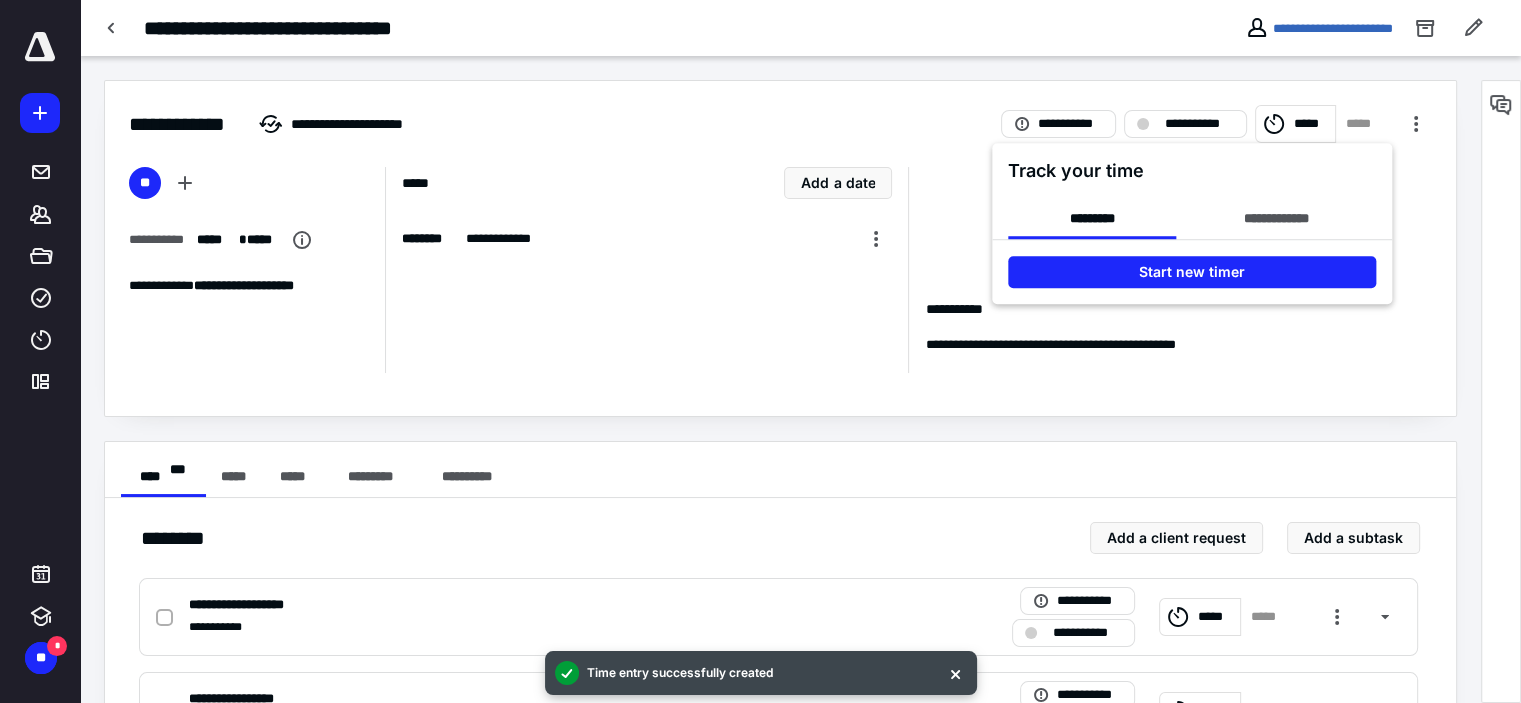 click at bounding box center [760, 351] 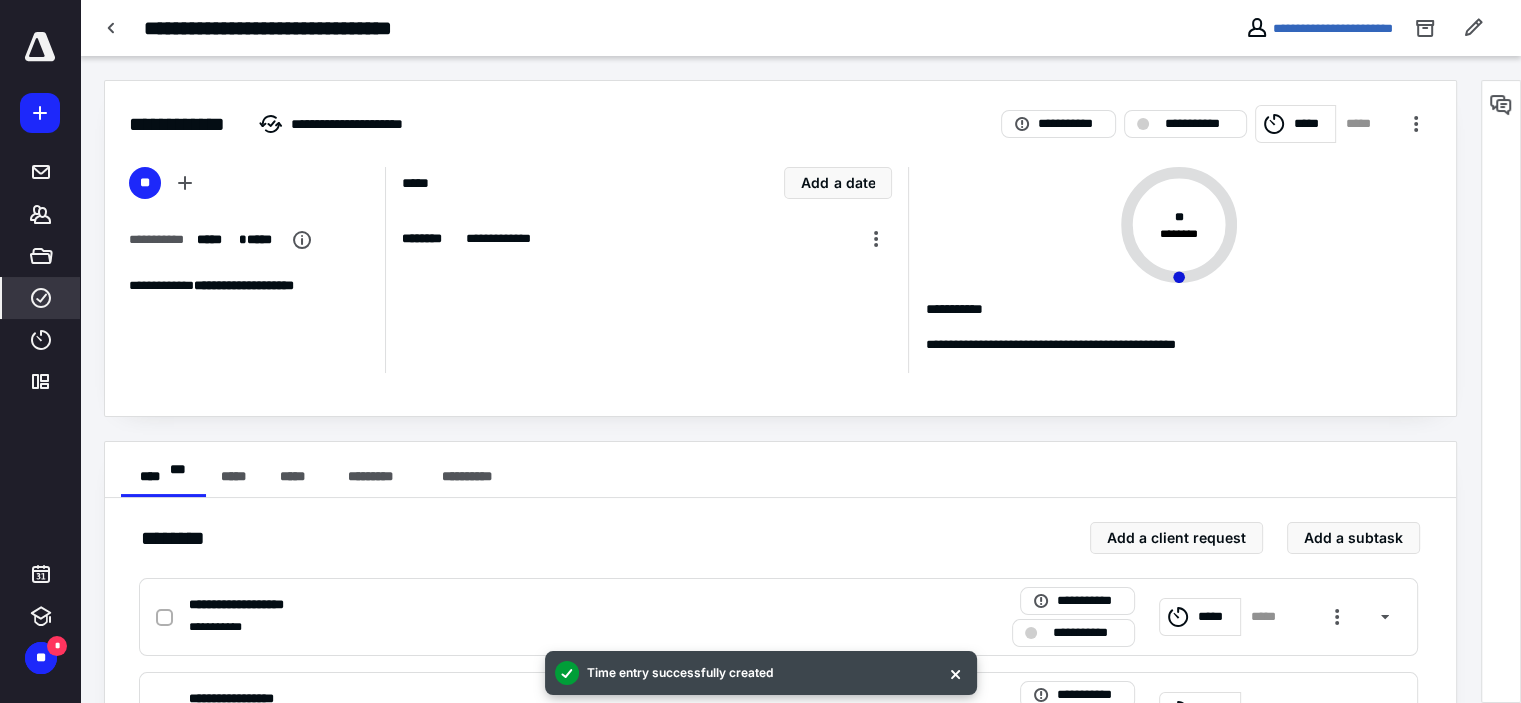click on "****" at bounding box center (41, 298) 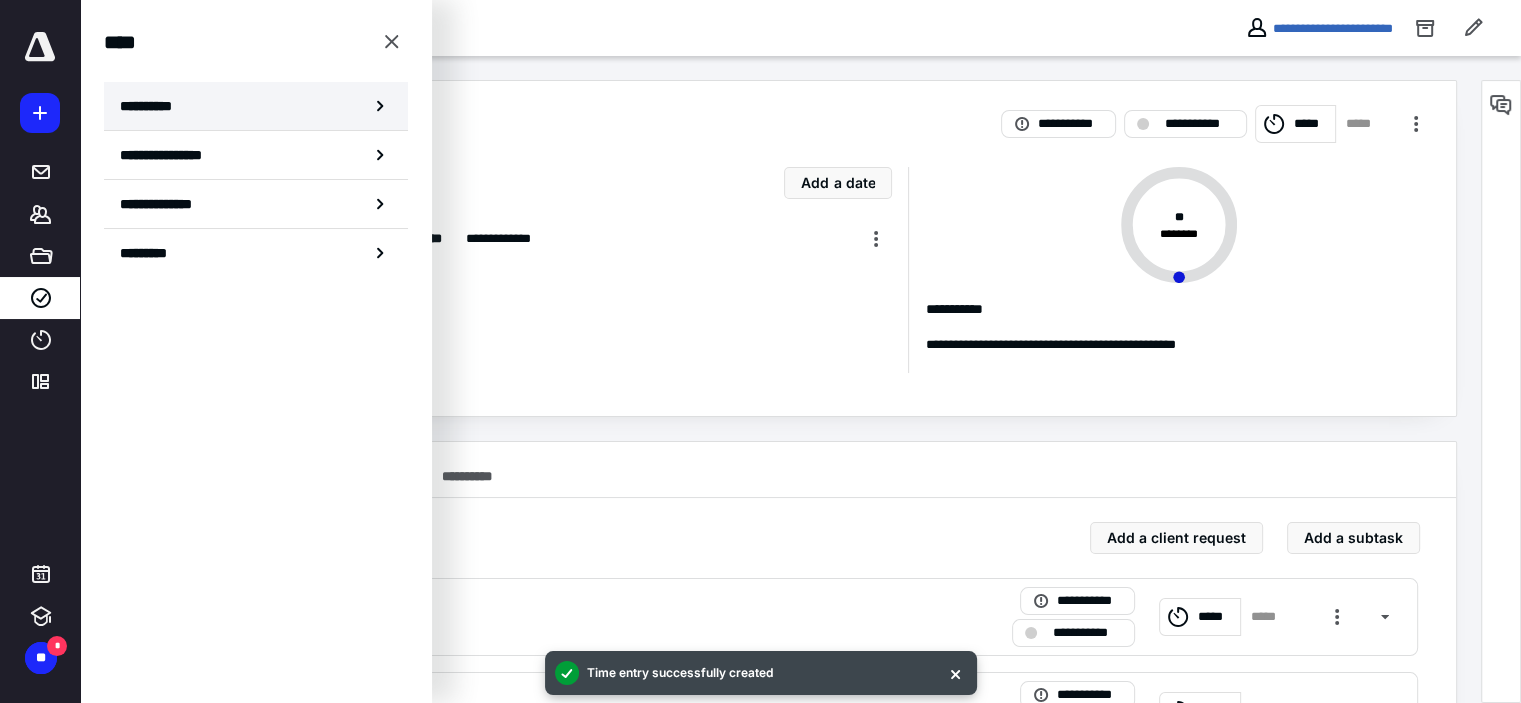 click on "**********" at bounding box center [153, 106] 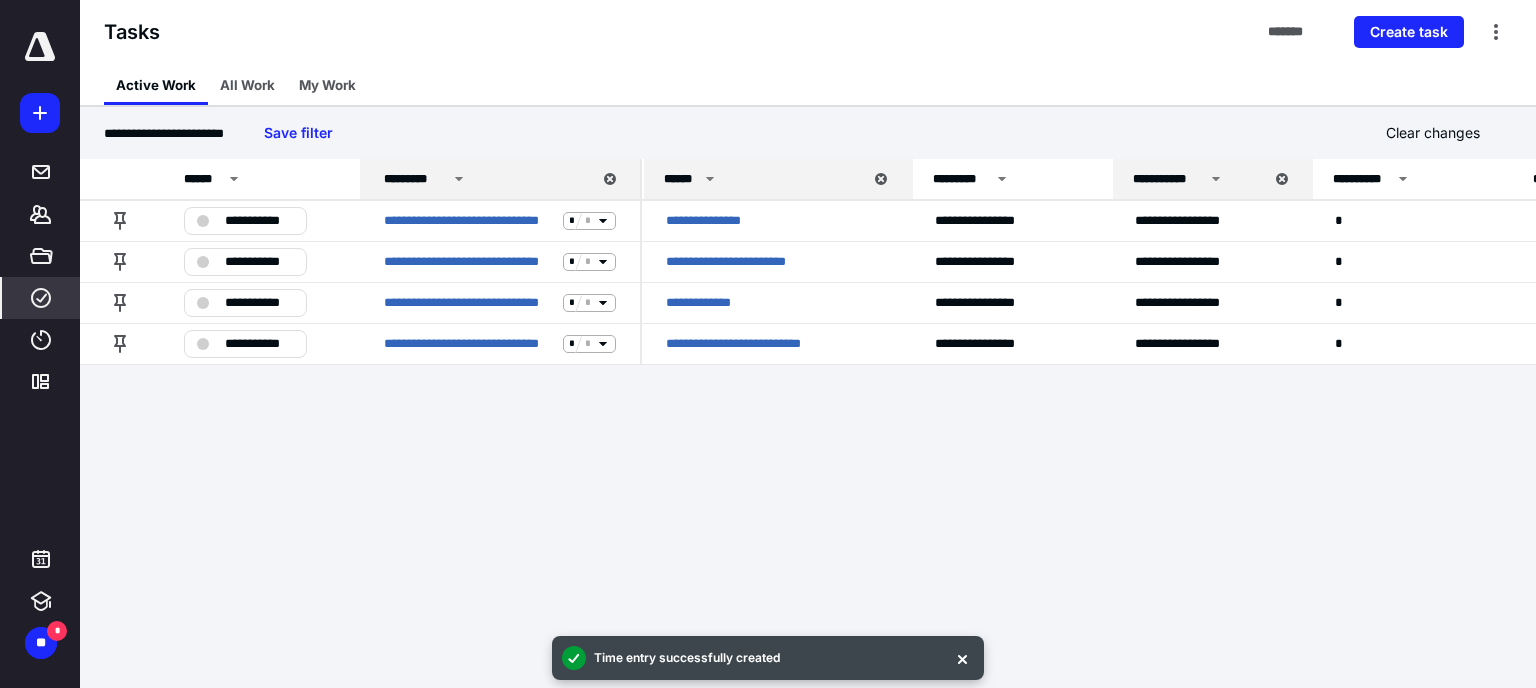 click on "Tasks ******* Create task" at bounding box center (808, 32) 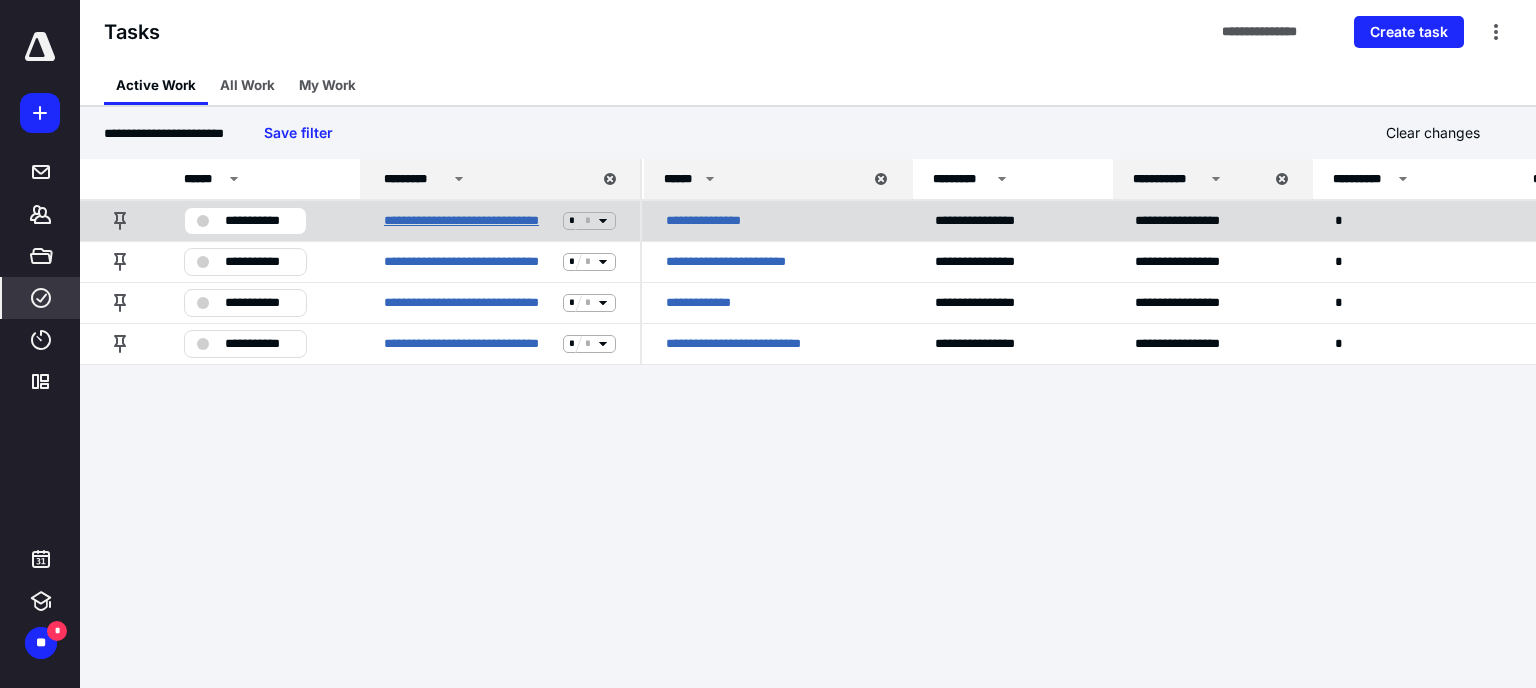 click on "**********" at bounding box center [469, 221] 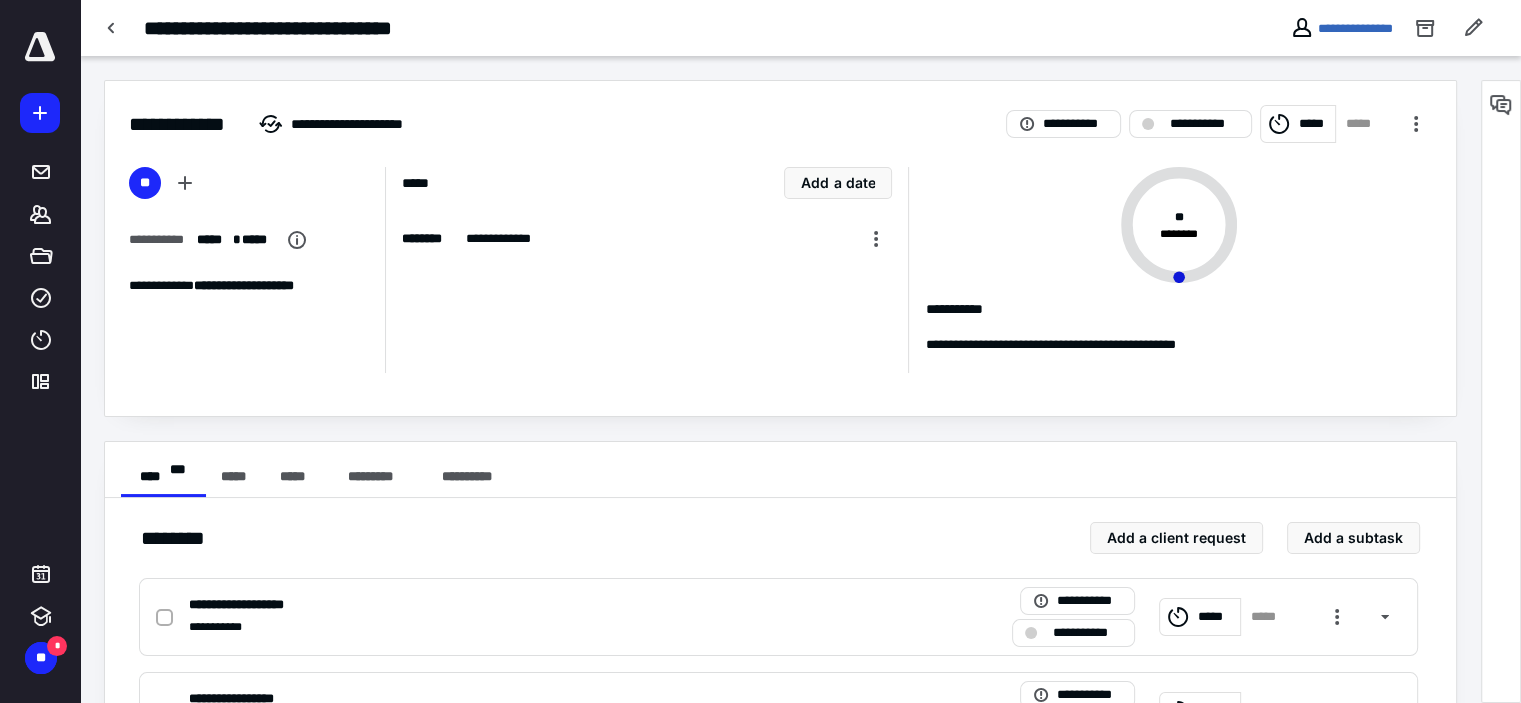 click on "*****" at bounding box center [1314, 124] 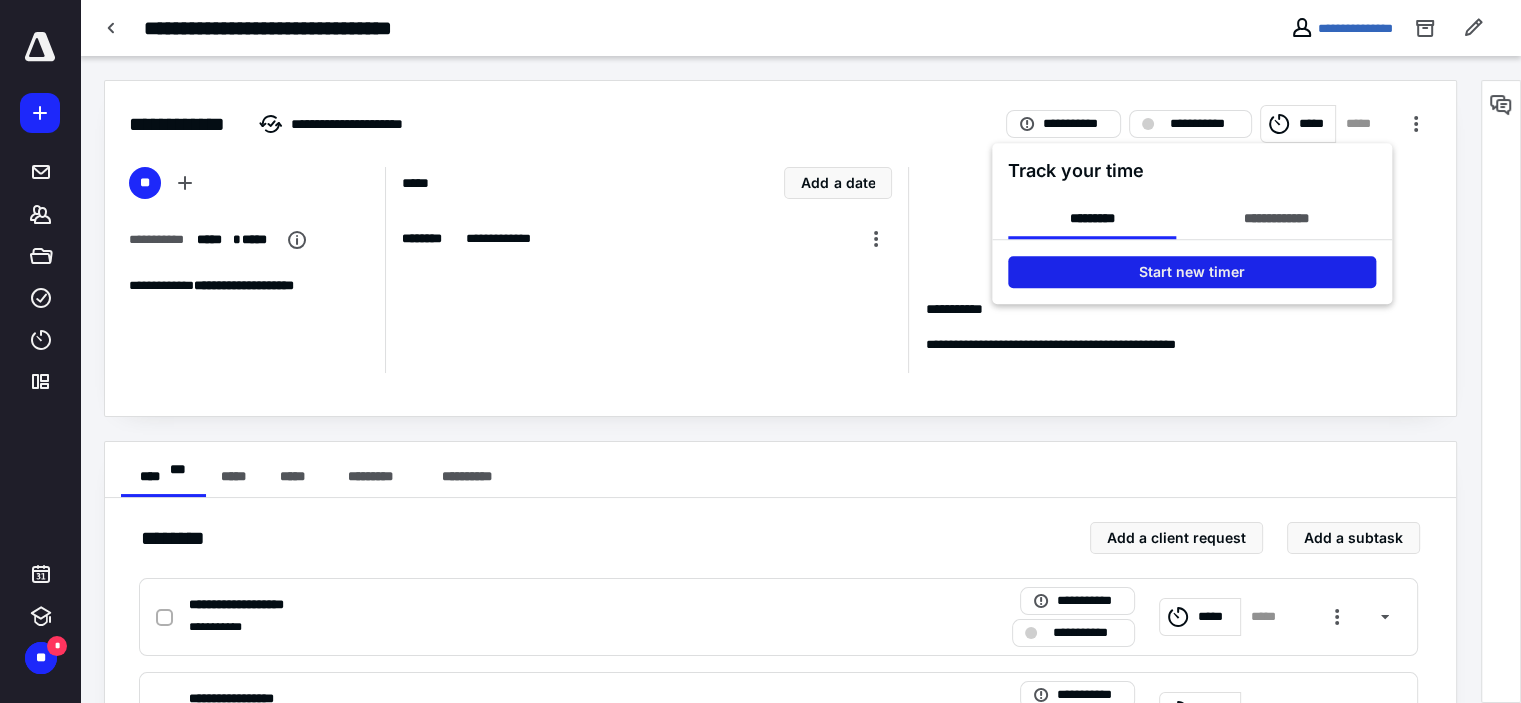 click on "Start new timer" at bounding box center (1192, 272) 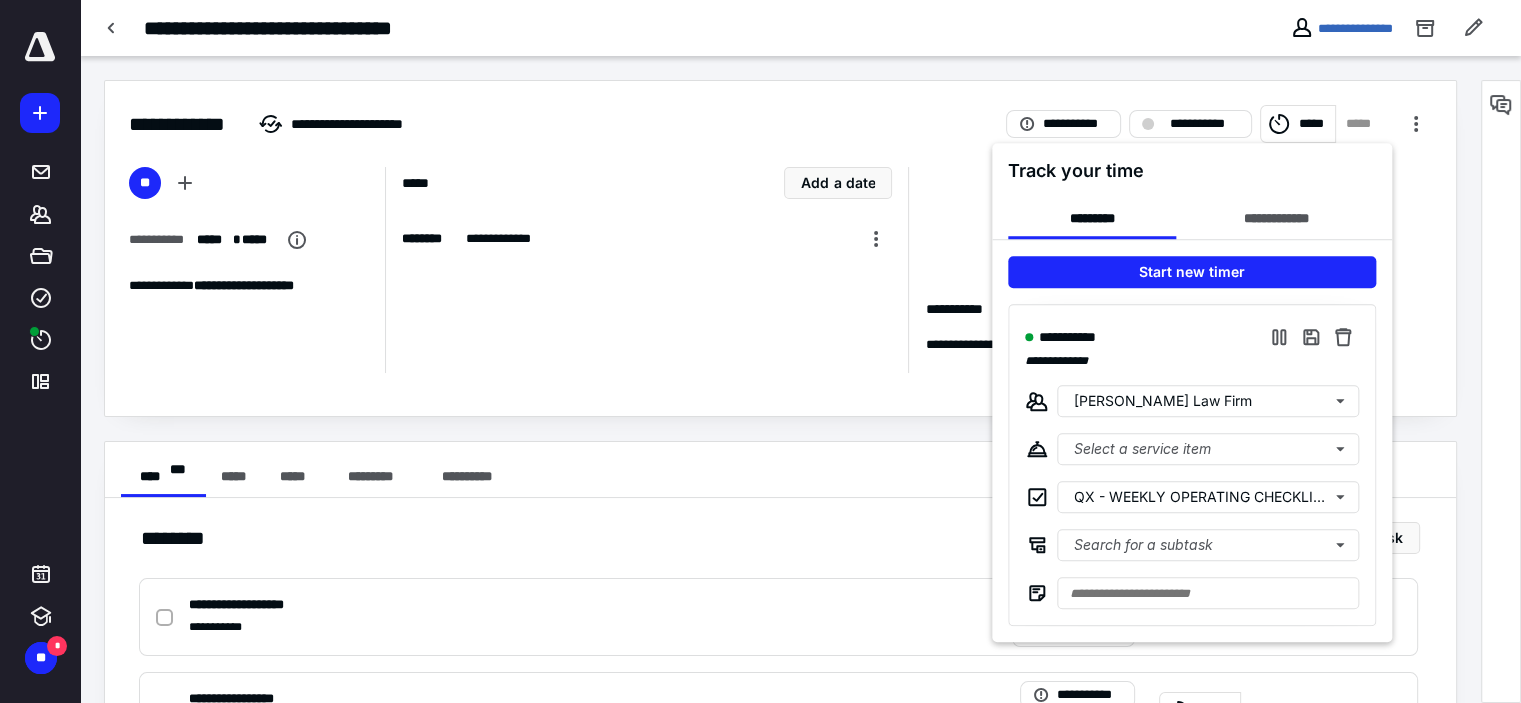 type 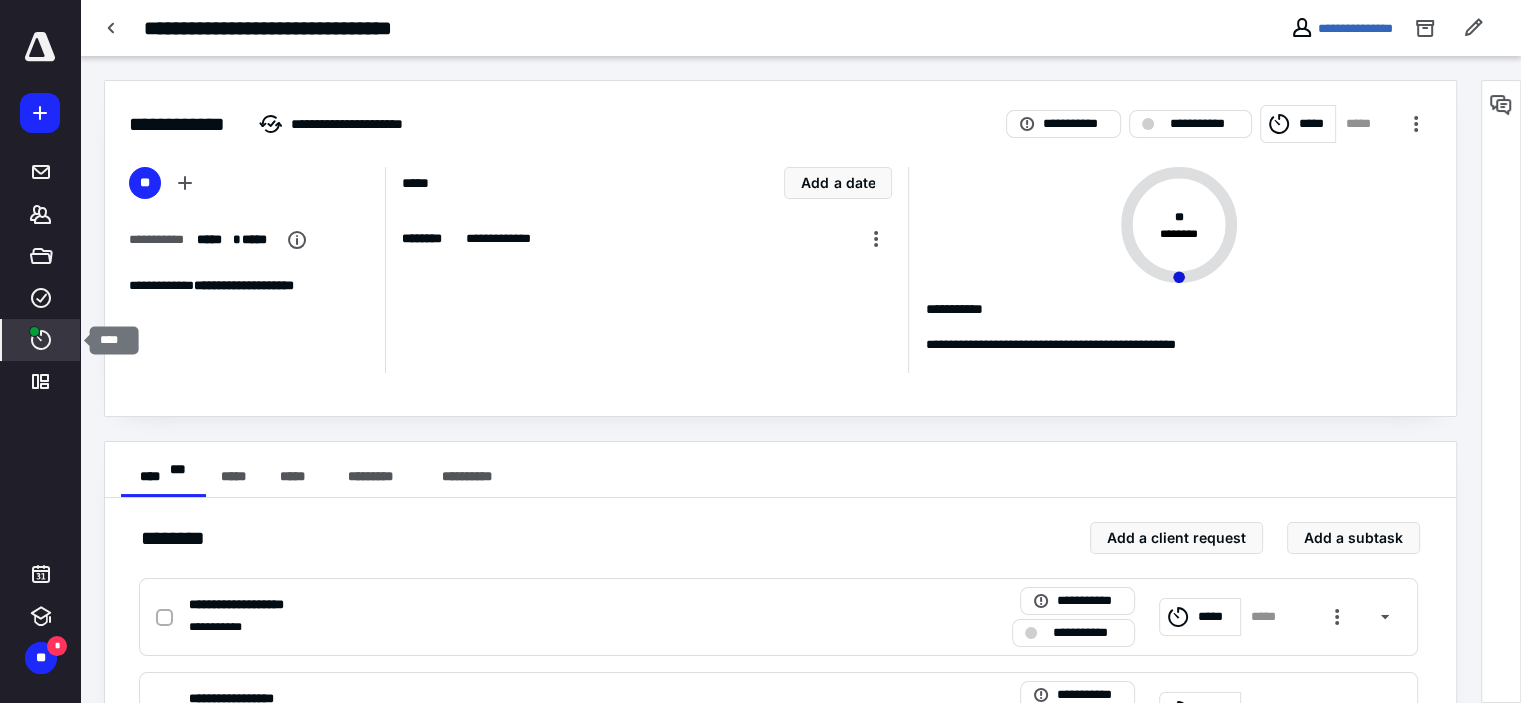 click on "****" at bounding box center [41, 340] 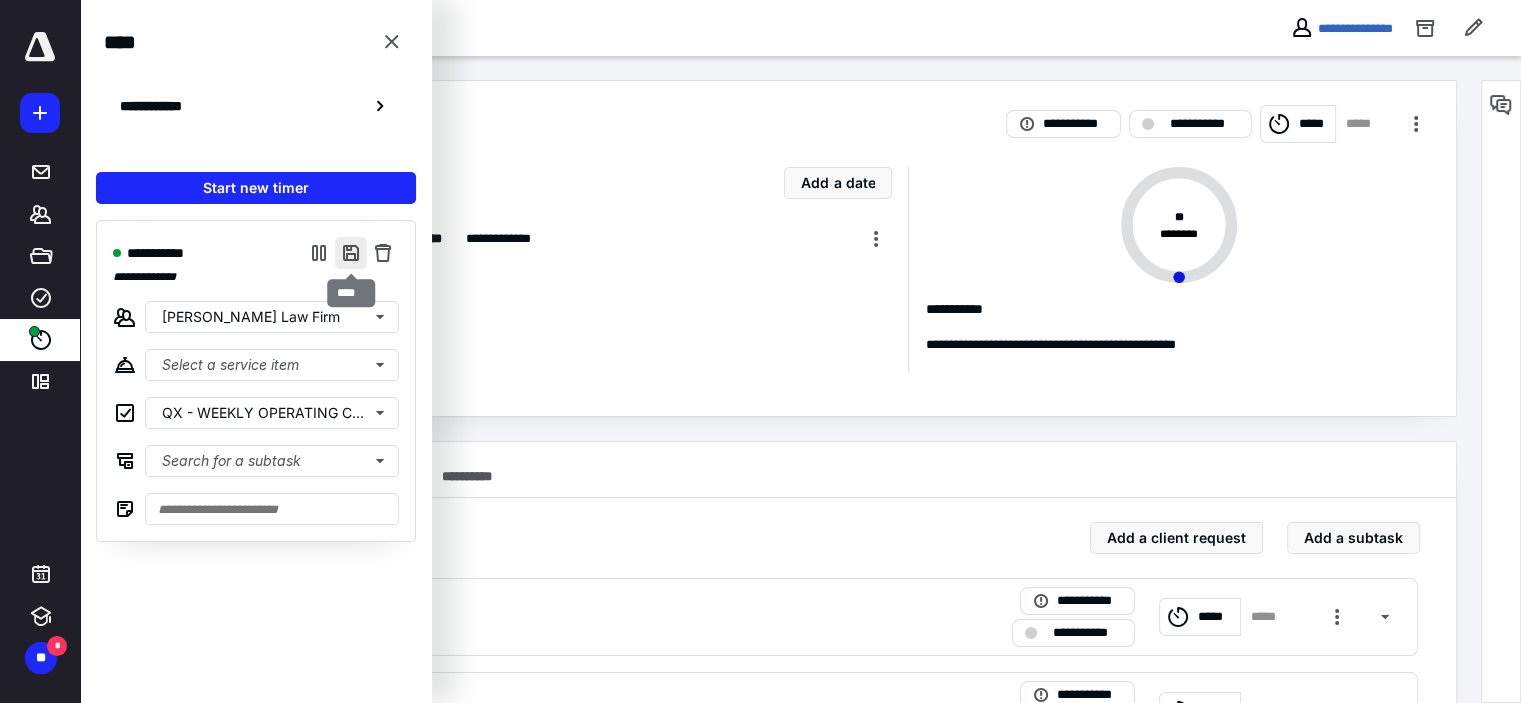 click at bounding box center (351, 253) 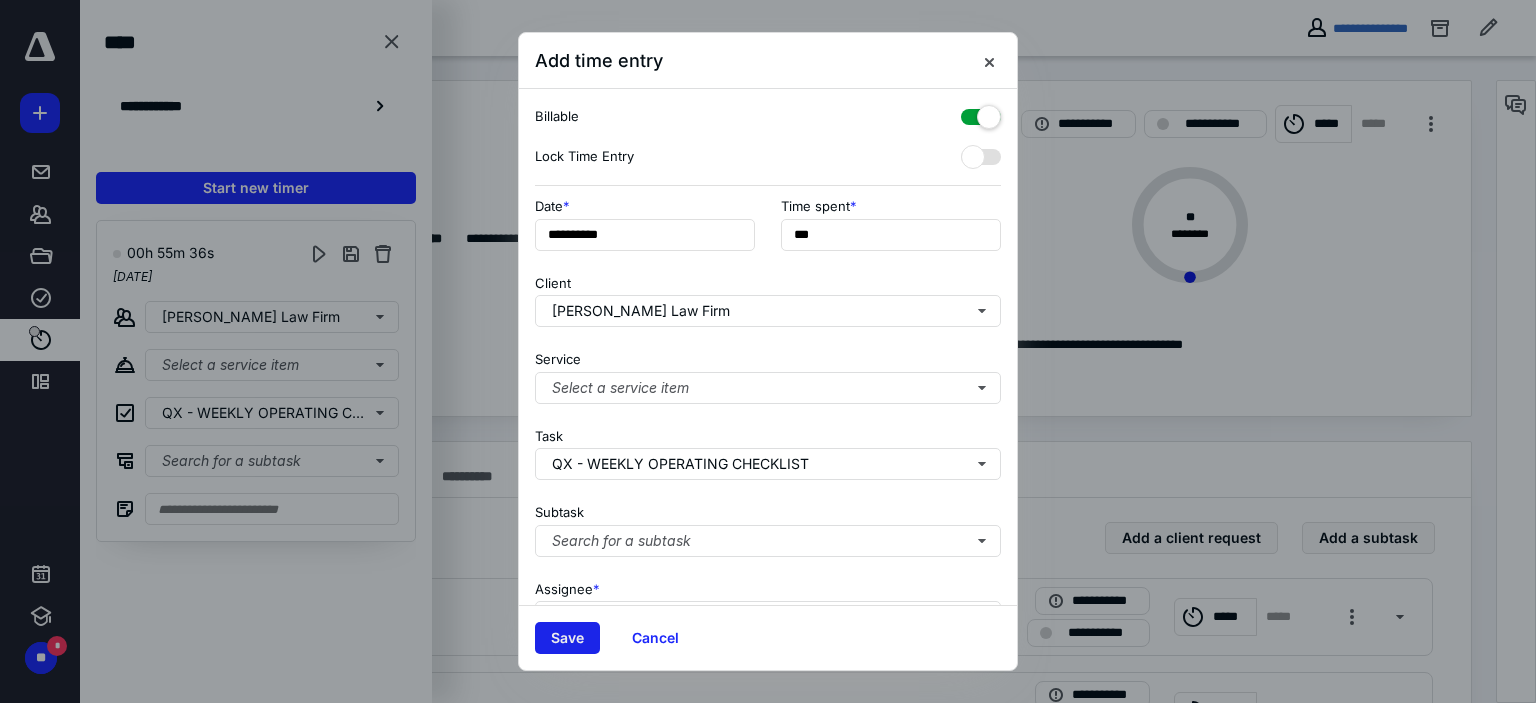 click on "Save" at bounding box center [567, 638] 